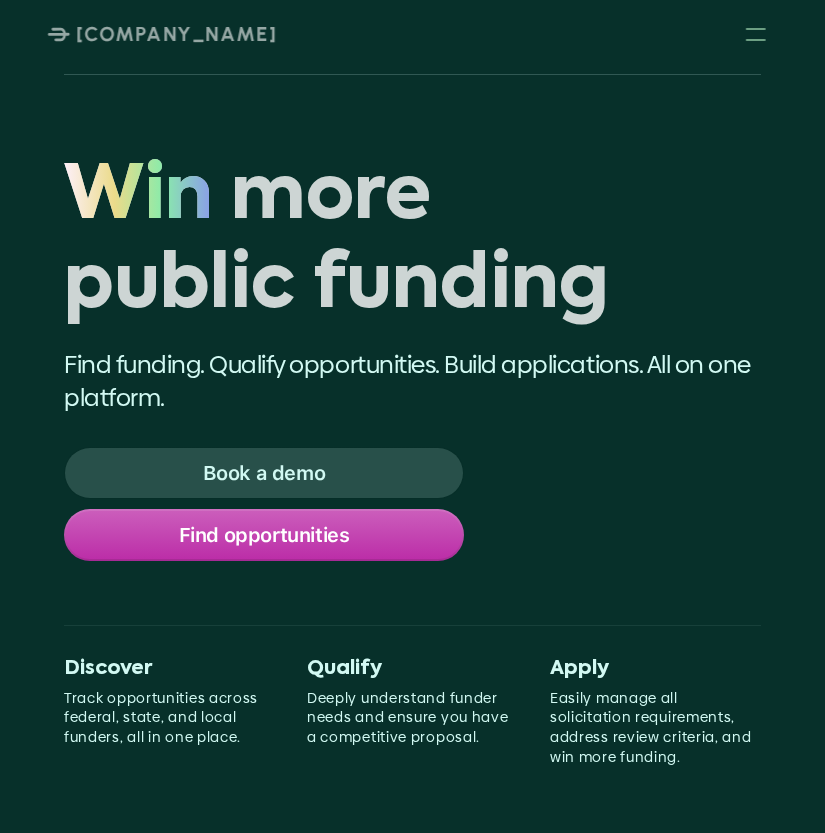 scroll, scrollTop: 0, scrollLeft: 0, axis: both 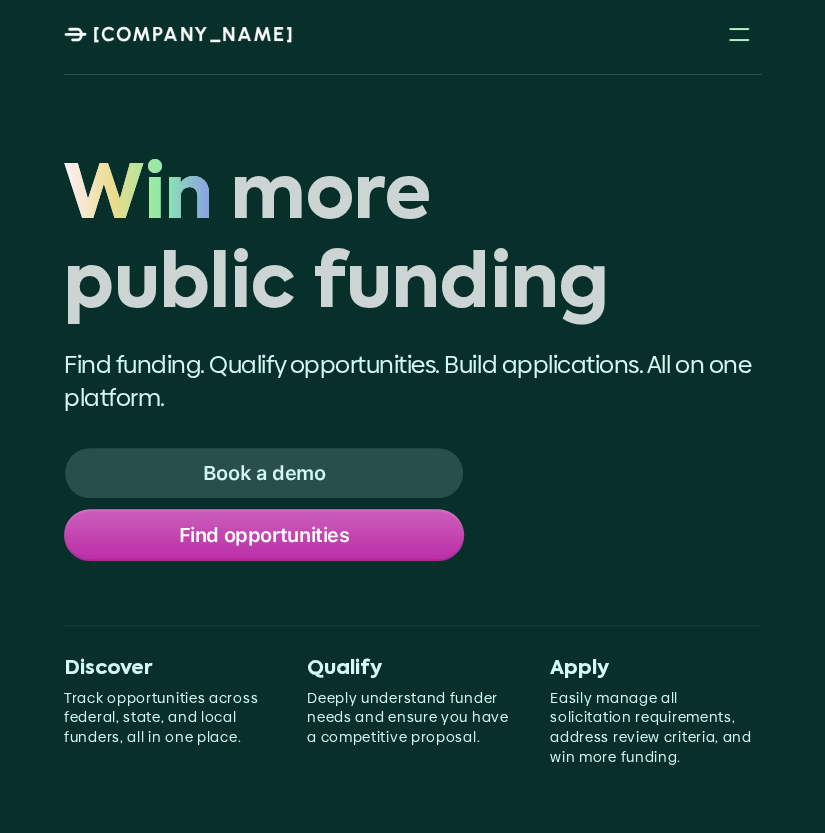 click on "Find funding. Qualify opportunities. Build applications. All on one platform." at bounding box center (412, 381) 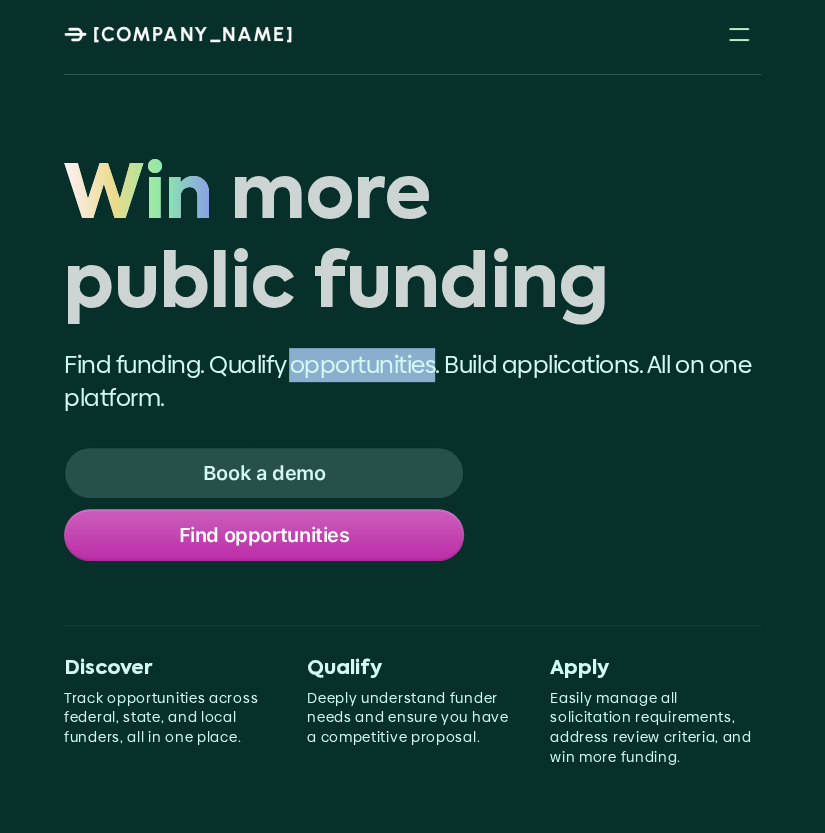 click on "Find funding. Qualify opportunities. Build applications. All on one platform." at bounding box center [412, 381] 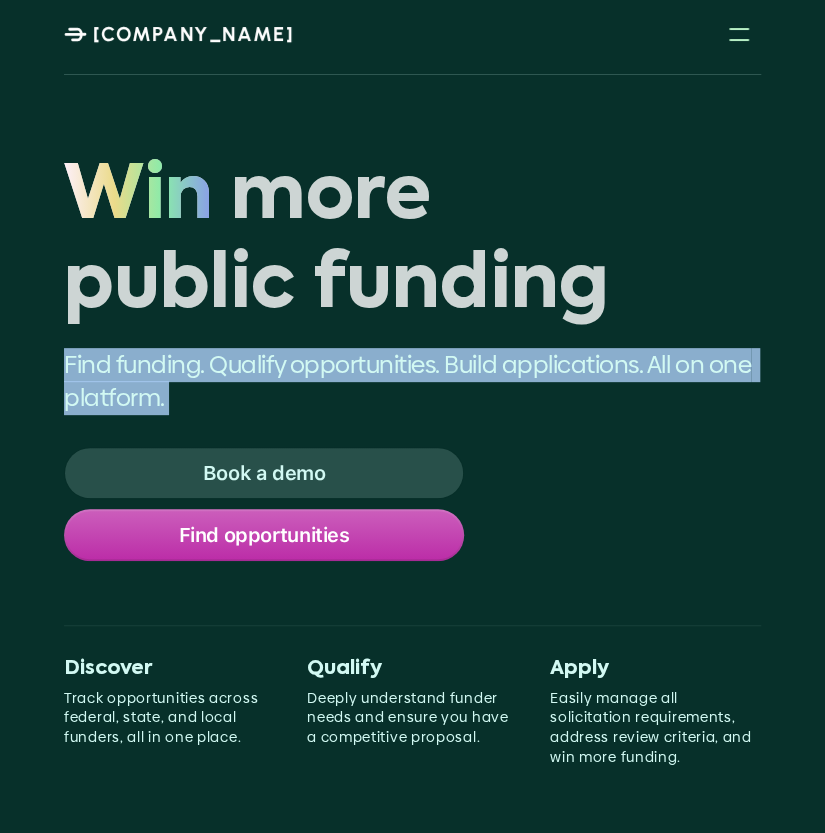 click on "Find funding. Qualify opportunities. Build applications. All on one platform." at bounding box center [412, 381] 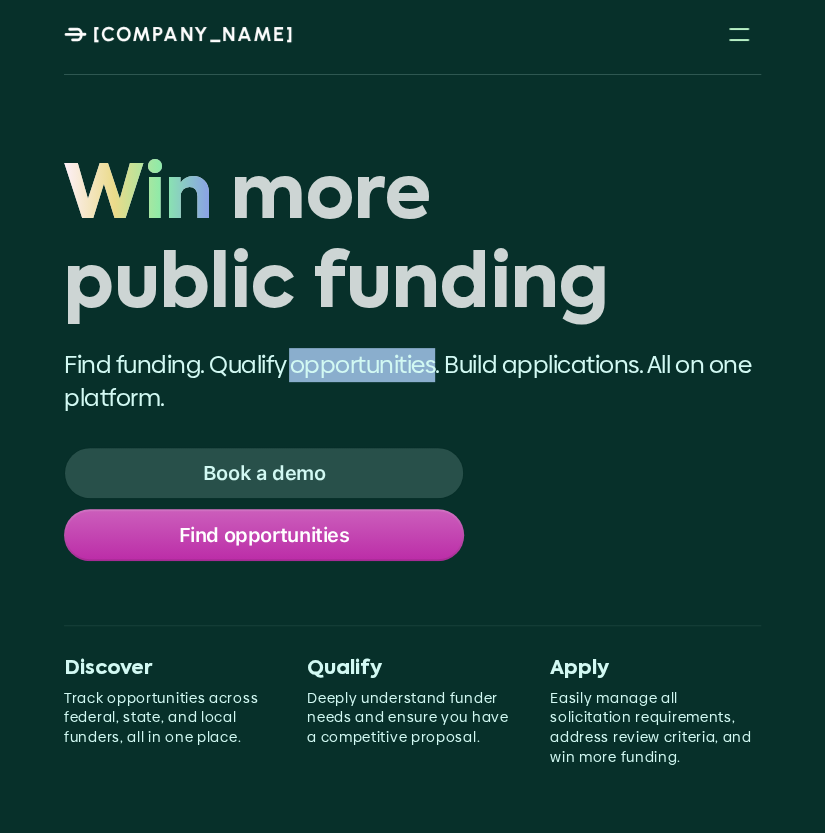 click on "Find funding. Qualify opportunities. Build applications. All on one platform." at bounding box center (412, 381) 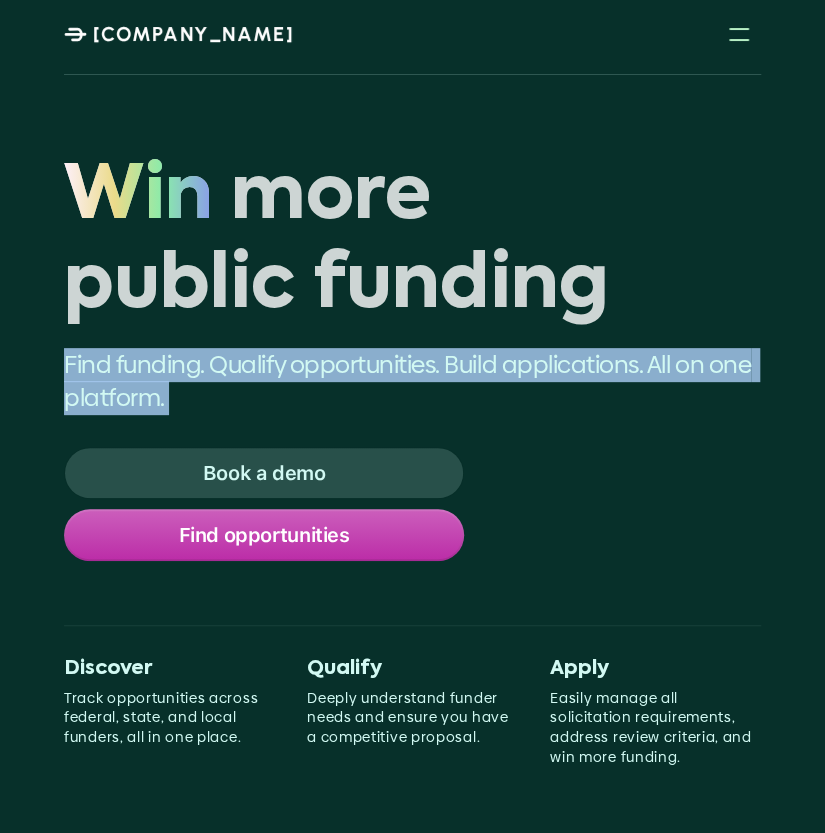 click on "Find funding. Qualify opportunities. Build applications. All on one platform." at bounding box center [412, 381] 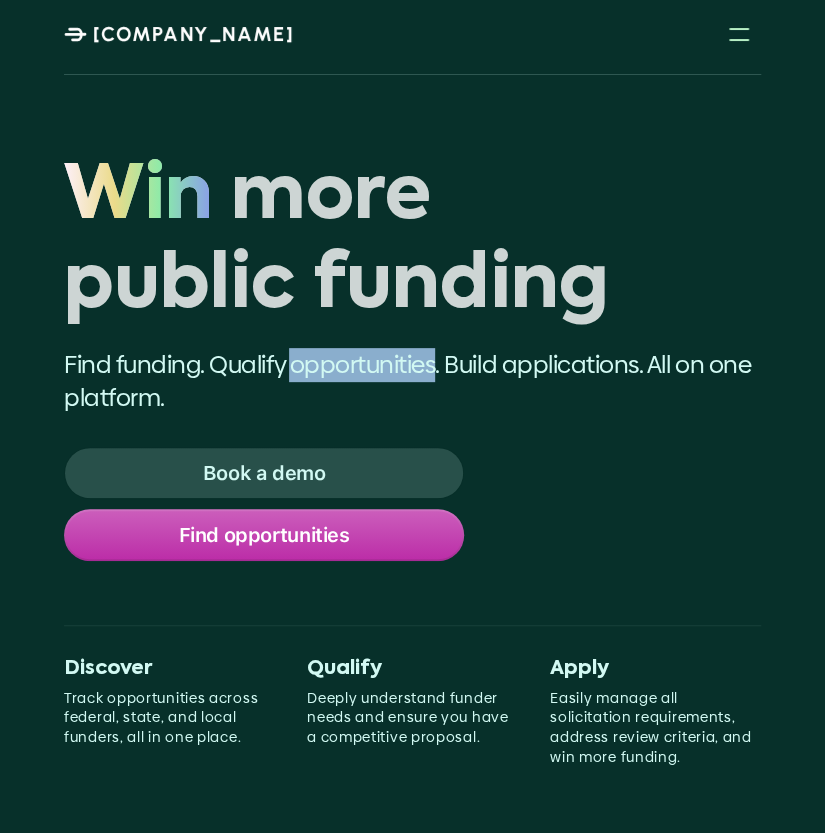 click on "Find funding. Qualify opportunities. Build applications. All on one platform." at bounding box center (412, 381) 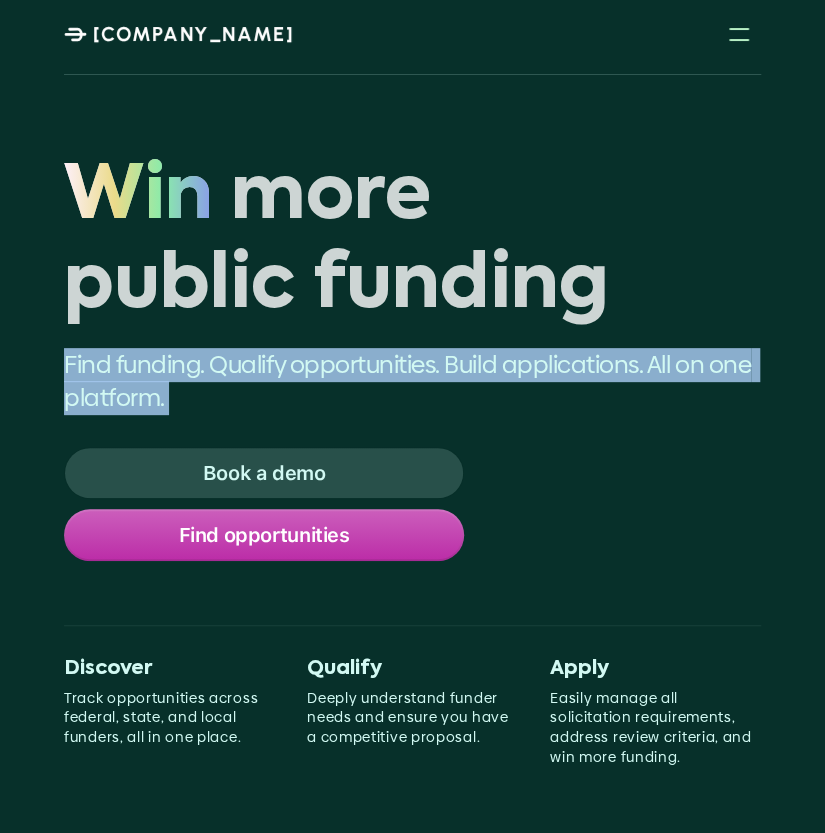 click on "Find funding. Qualify opportunities. Build applications. All on one platform." at bounding box center [412, 381] 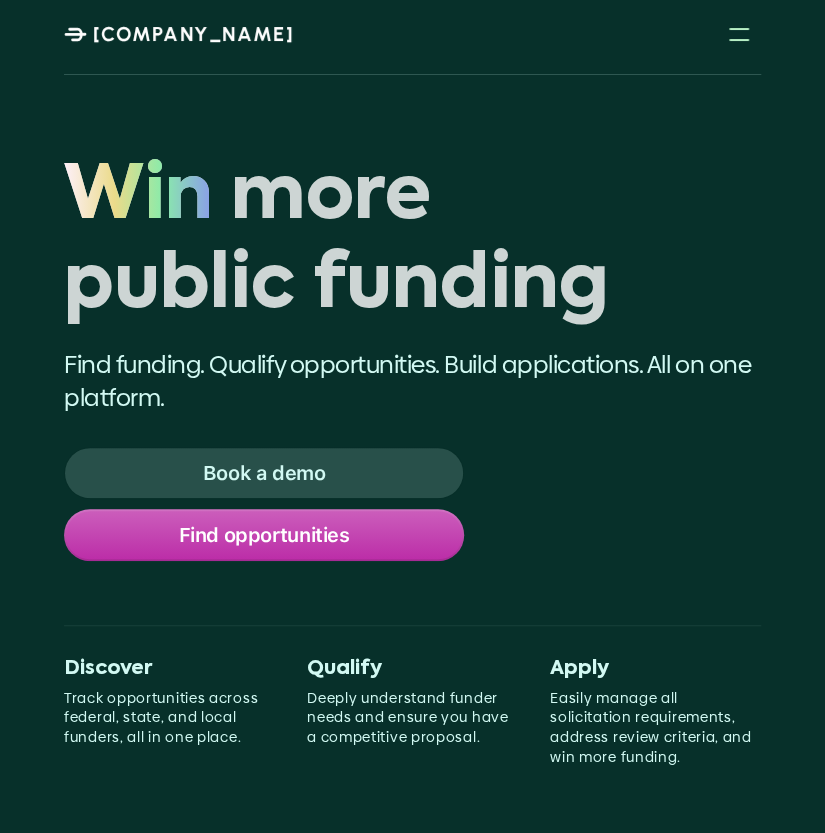 click on "Win more  public funding" at bounding box center (412, 243) 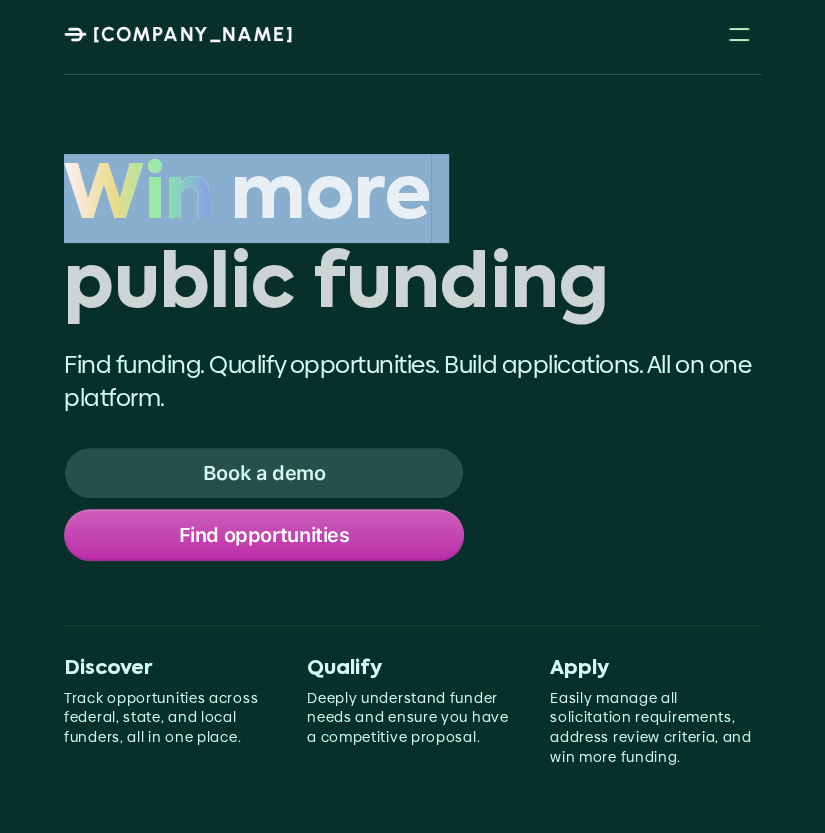 click on "Win more  public funding" at bounding box center [412, 243] 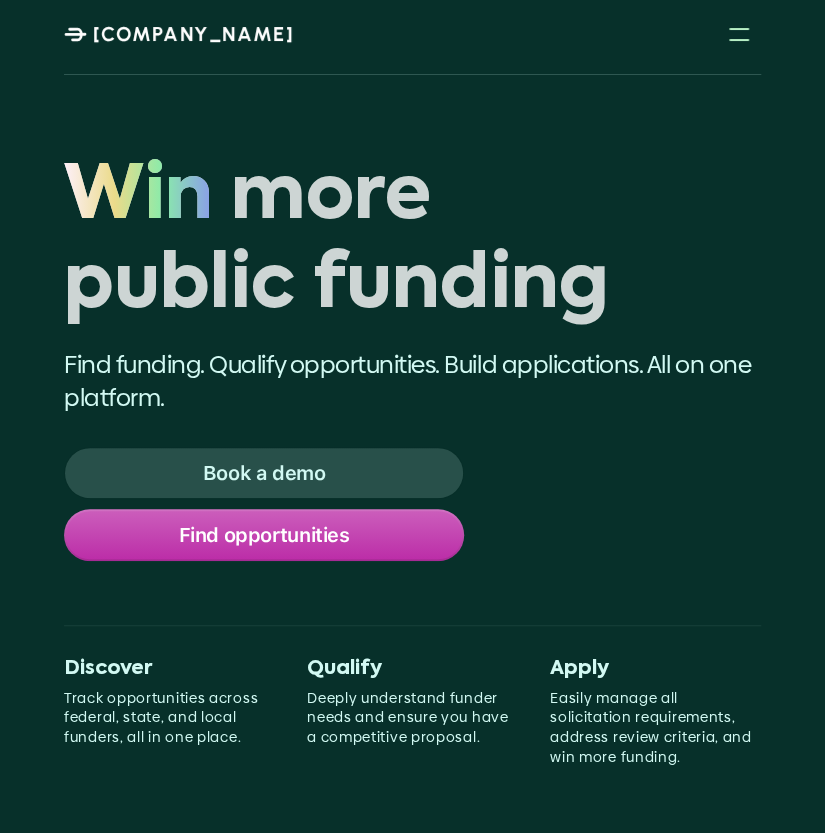 click on "Win more  public funding" at bounding box center (412, 243) 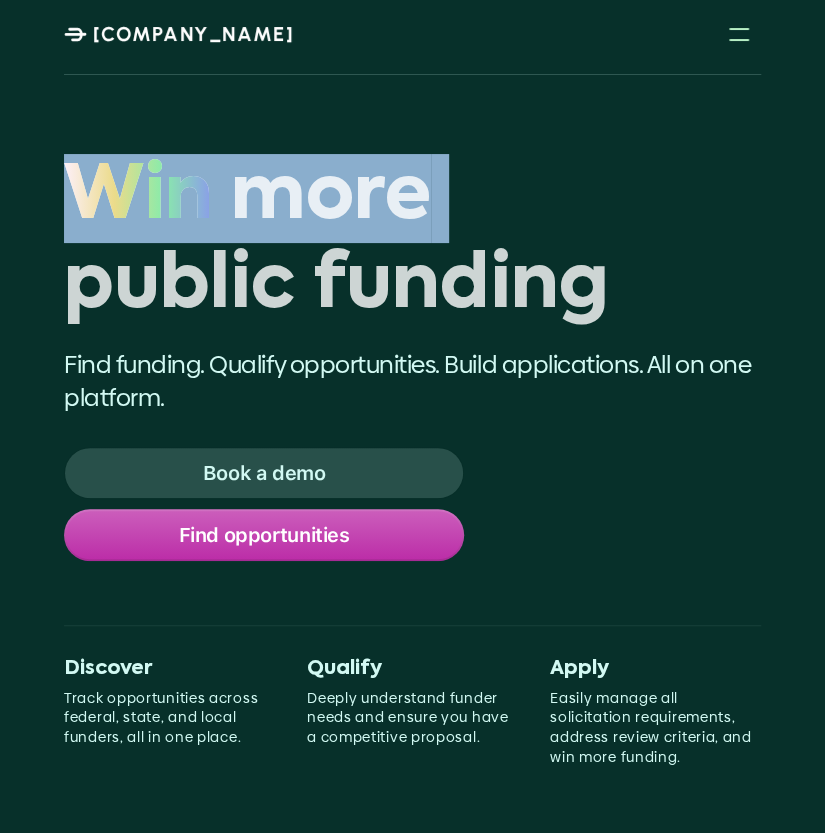 click on "Win more  public funding" at bounding box center [412, 243] 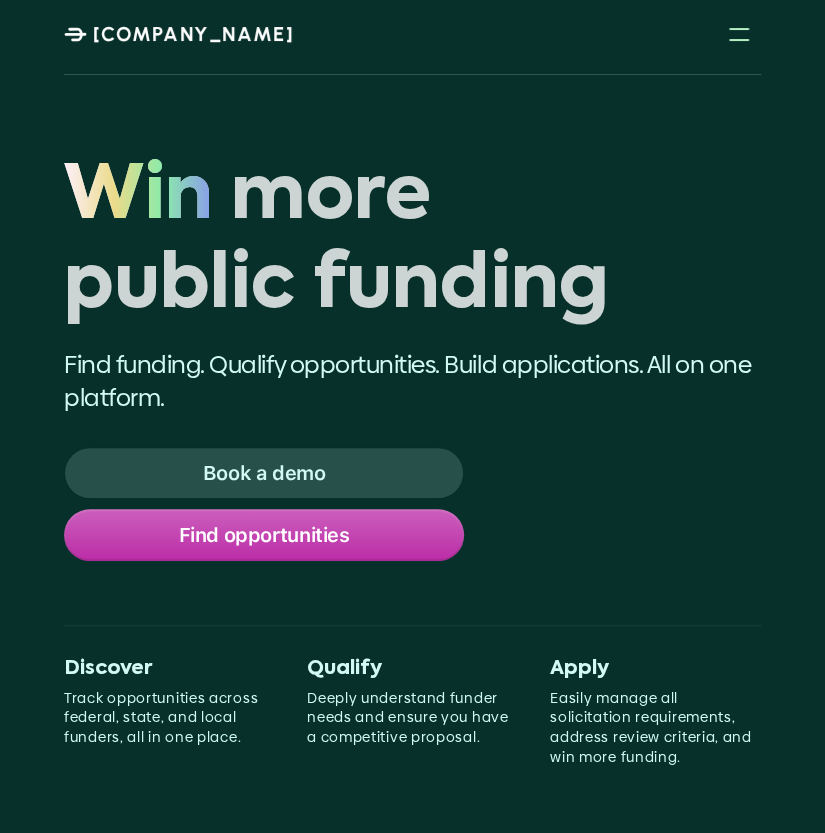 click on "Win more  public funding" at bounding box center [412, 243] 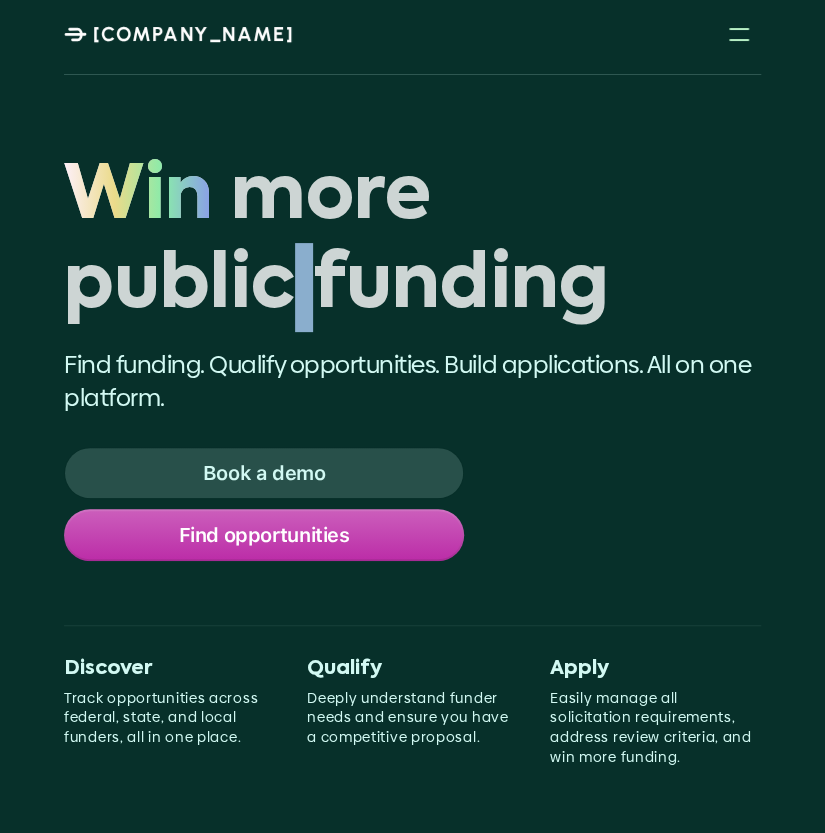 click on "Win more  public funding" at bounding box center (412, 243) 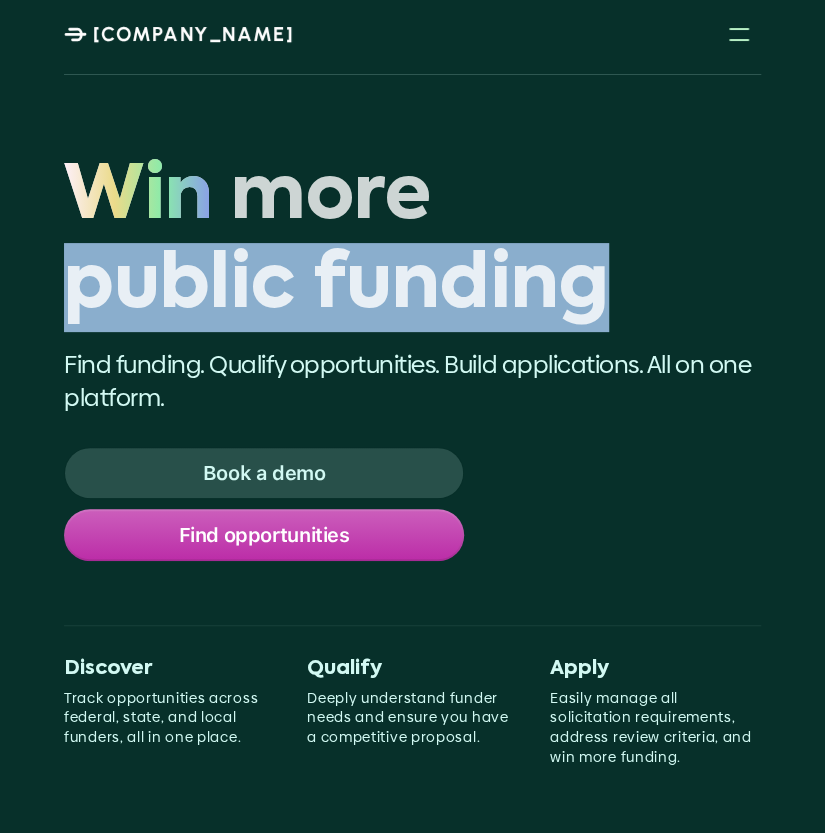 click on "Win more  public funding" at bounding box center (412, 243) 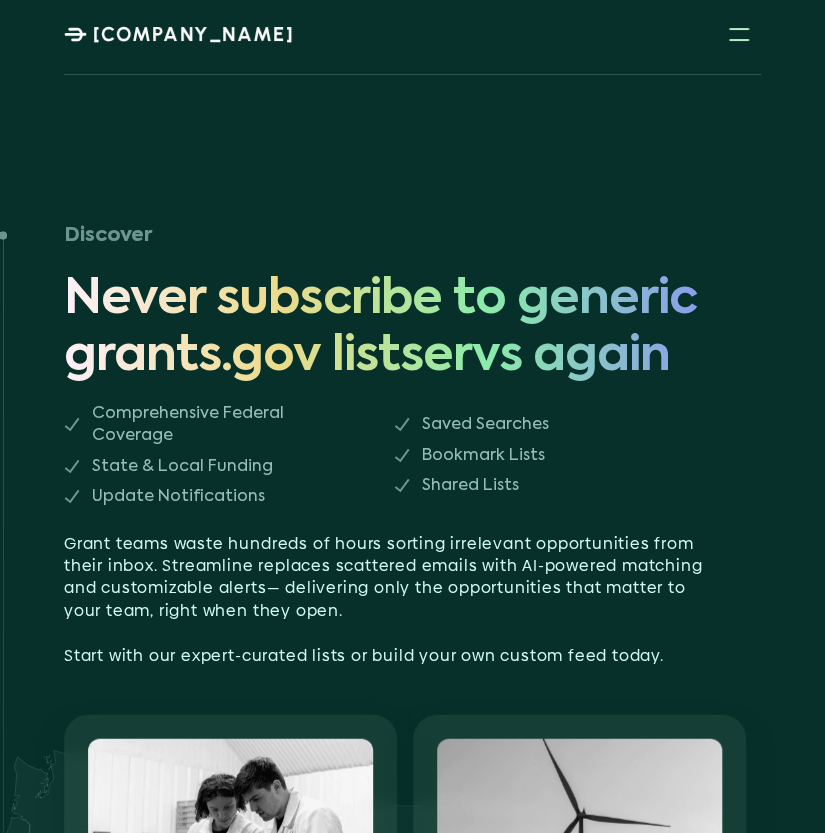 scroll, scrollTop: 1049, scrollLeft: 0, axis: vertical 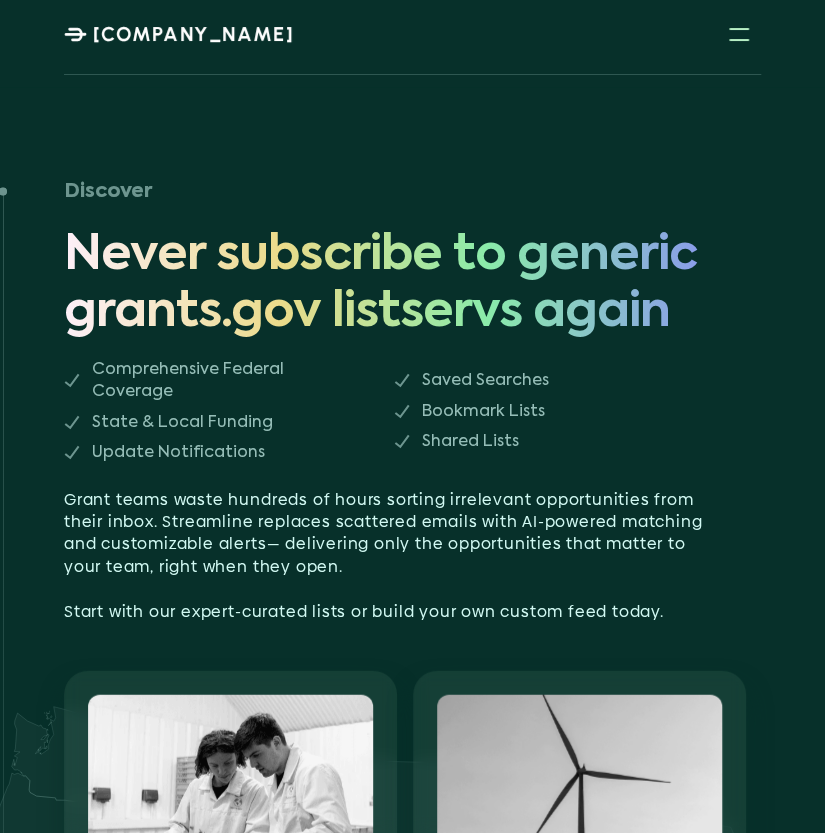 click on "Never subscribe to generic grants.gov listservs again" at bounding box center [384, 284] 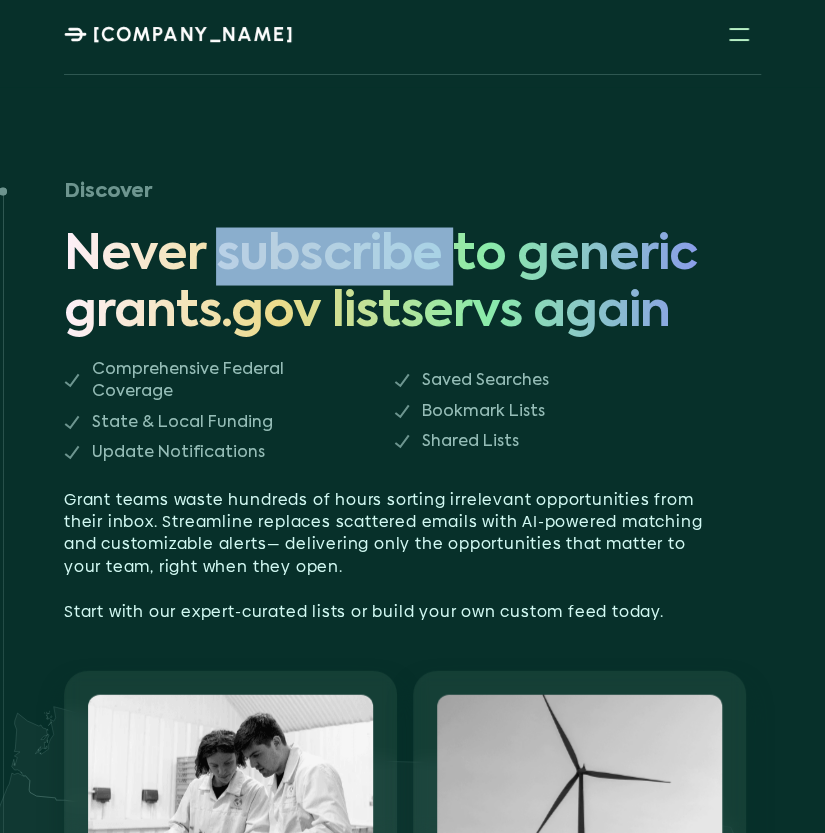 click on "Never subscribe to generic grants.gov listservs again" at bounding box center [384, 284] 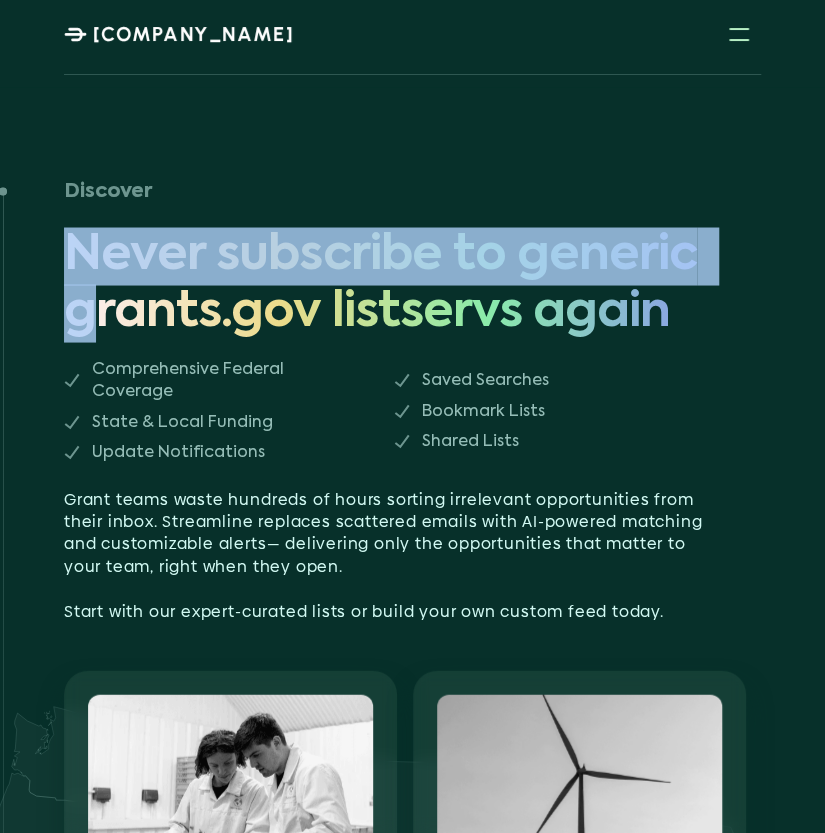 click on "Never subscribe to generic grants.gov listservs again" at bounding box center (384, 284) 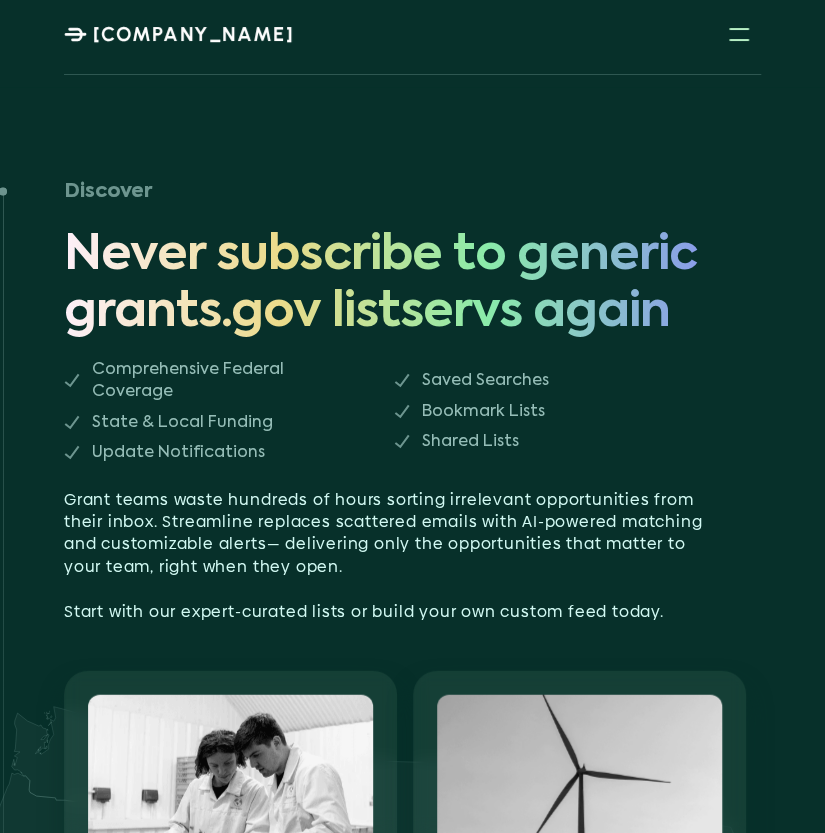 click on "Never subscribe to generic grants.gov listservs again" at bounding box center (384, 284) 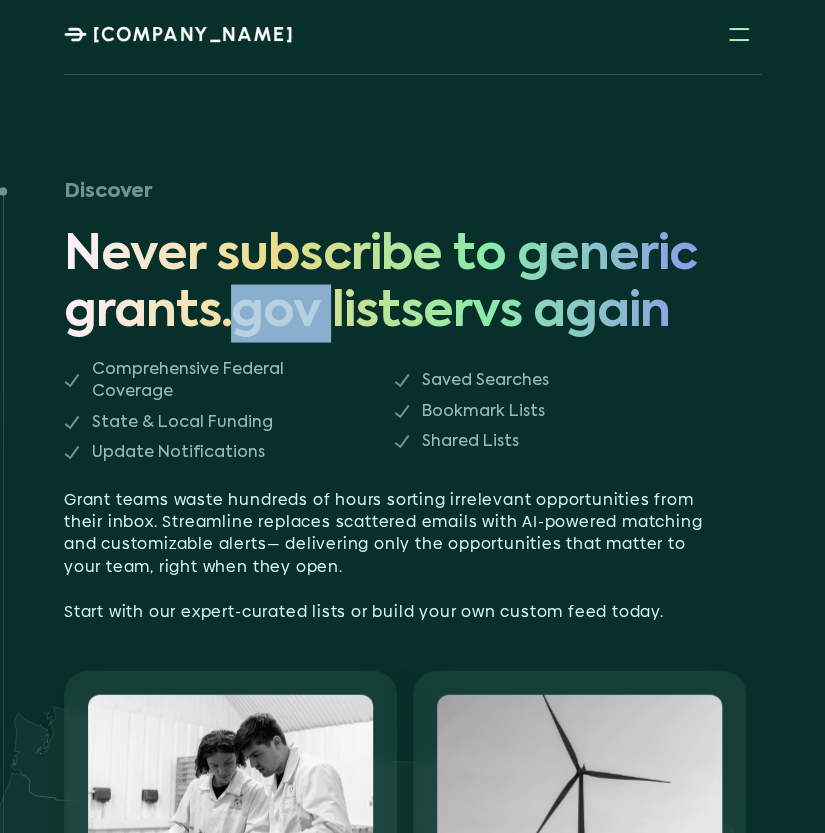 click on "Never subscribe to generic grants.gov listservs again" at bounding box center [384, 284] 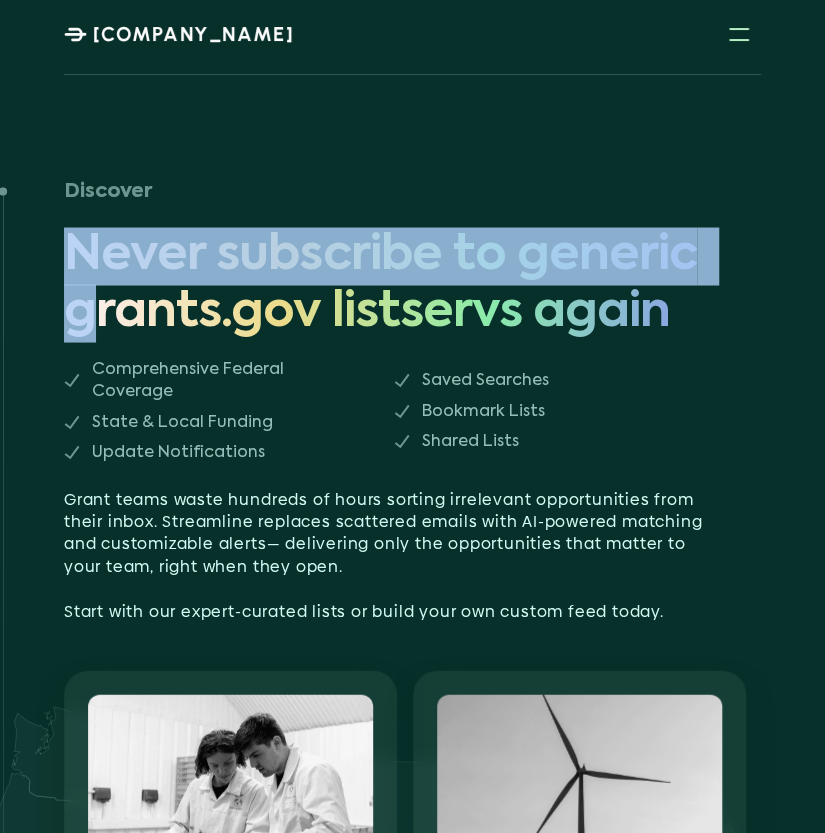 click on "Never subscribe to generic grants.gov listservs again" at bounding box center [384, 284] 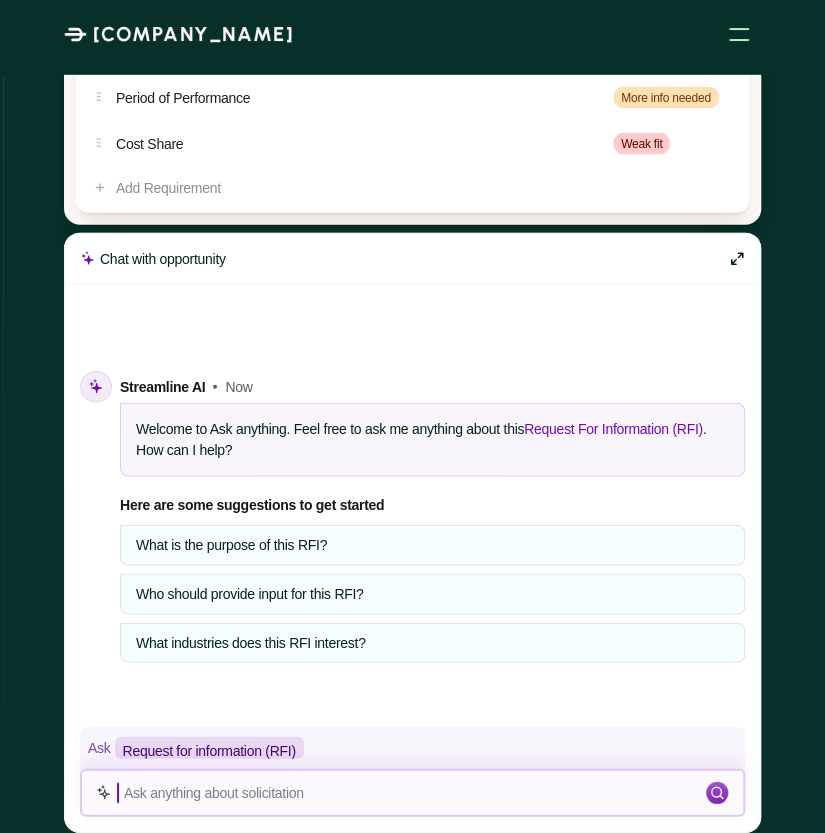 scroll, scrollTop: 4825, scrollLeft: 0, axis: vertical 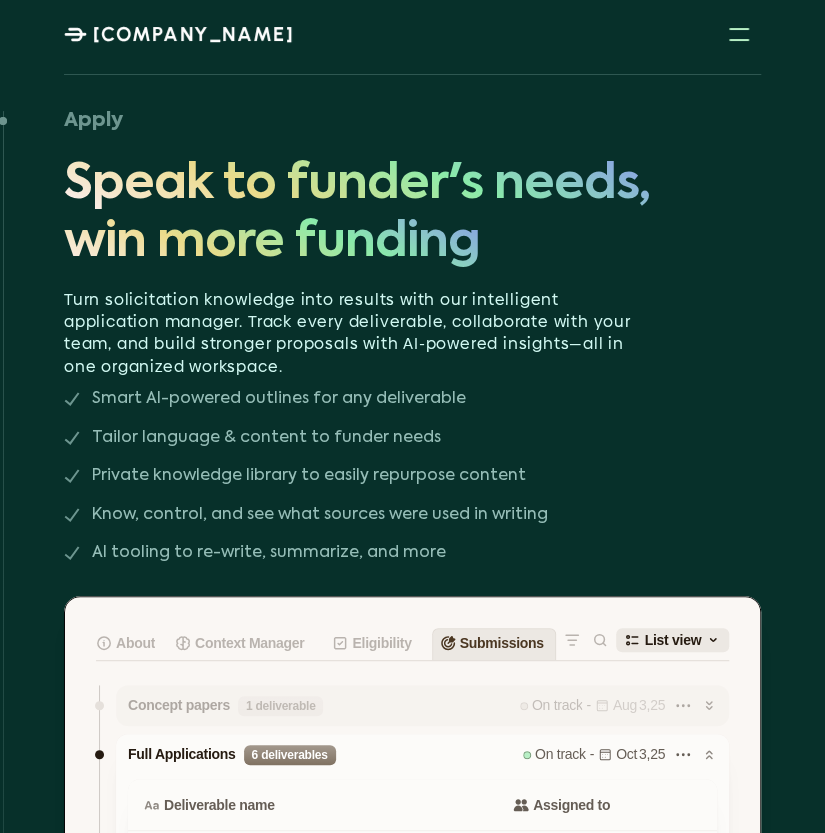 click on "Turn solicitation knowledge into results with our intelligent application manager. Track every deliverable, collaborate with your team, and build stronger proposals with AI-powered insights—all in one organized workspace." at bounding box center (351, 334) 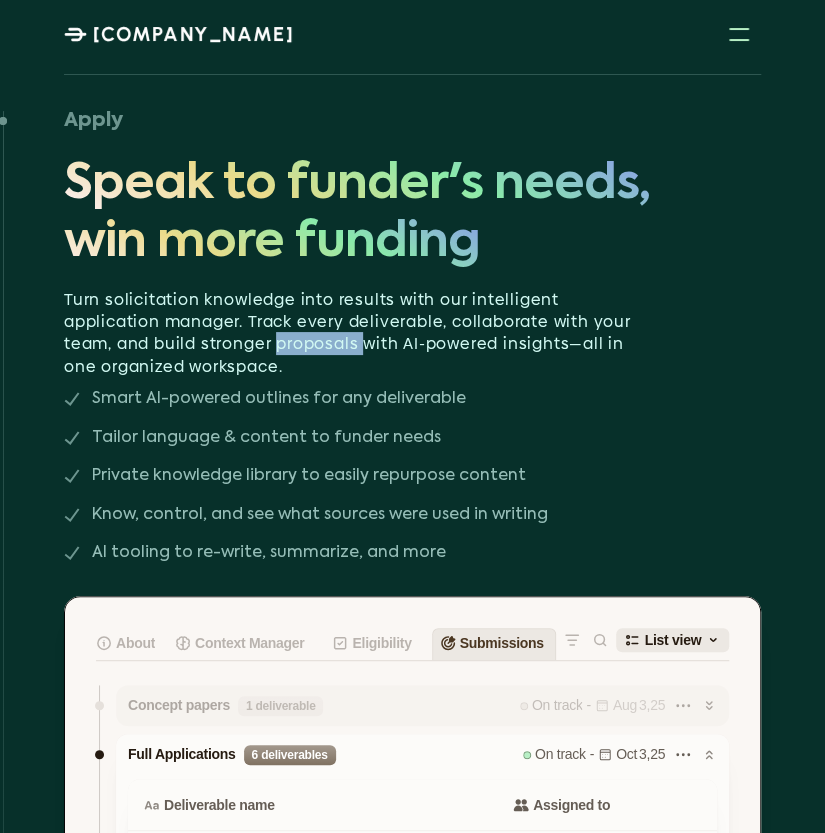 click on "Turn solicitation knowledge into results with our intelligent application manager. Track every deliverable, collaborate with your team, and build stronger proposals with AI-powered insights—all in one organized workspace." at bounding box center [351, 334] 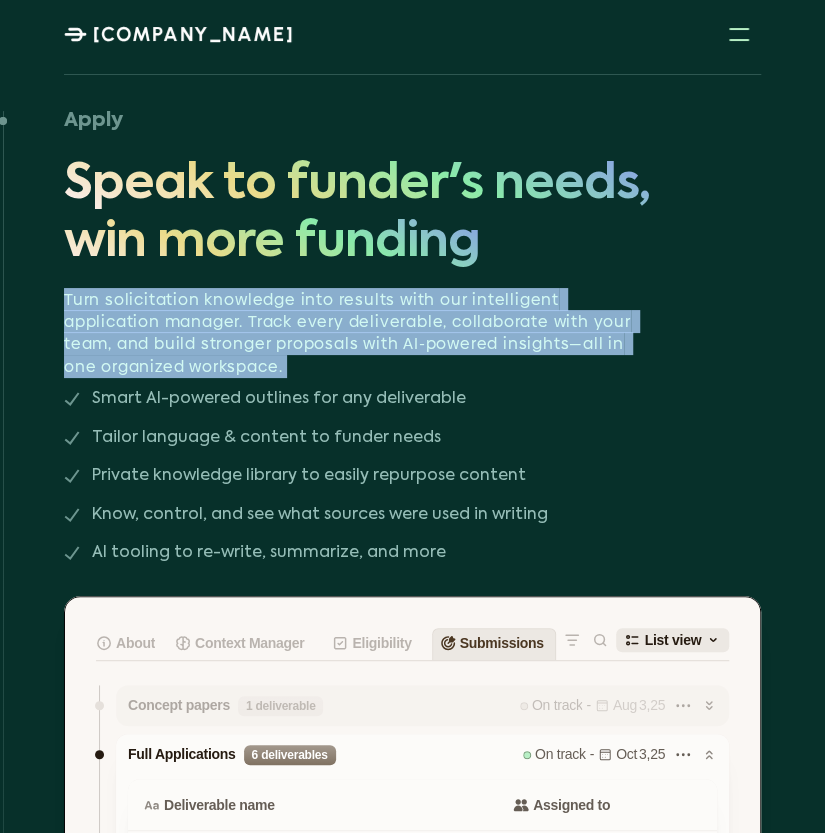 click on "Turn solicitation knowledge into results with our intelligent application manager. Track every deliverable, collaborate with your team, and build stronger proposals with AI-powered insights—all in one organized workspace." at bounding box center (351, 334) 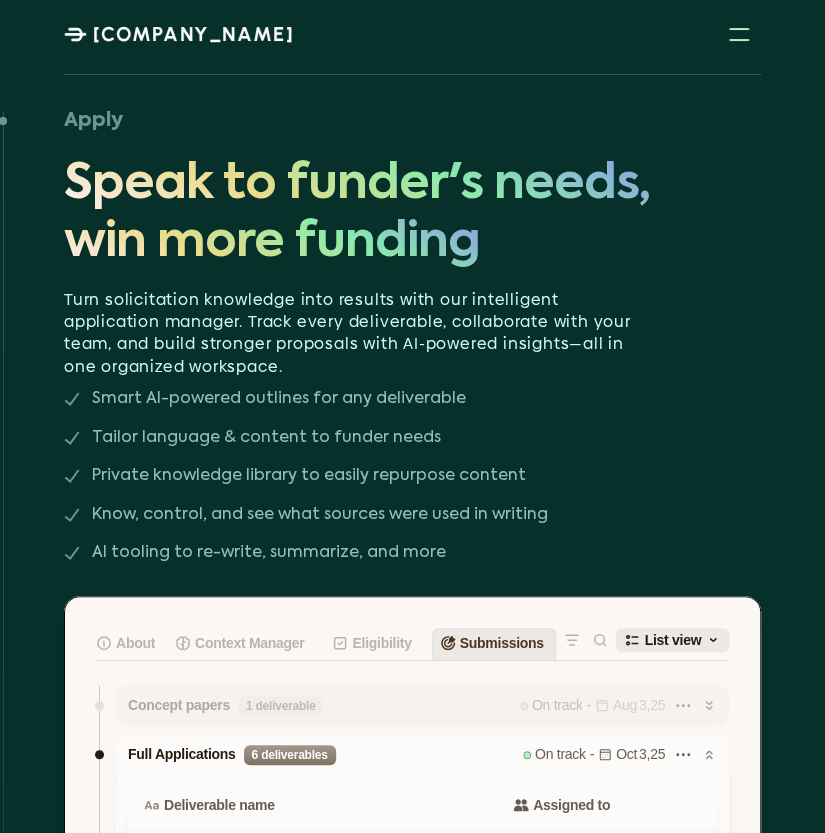 click on "Smart AI-powered outlines for any deliverable Tailor language & content to funder needs Private knowledge library to easily repurpose content Know, control, and see what sources were used in writing AI tooling to re-write, summarize, and more" at bounding box center [412, 476] 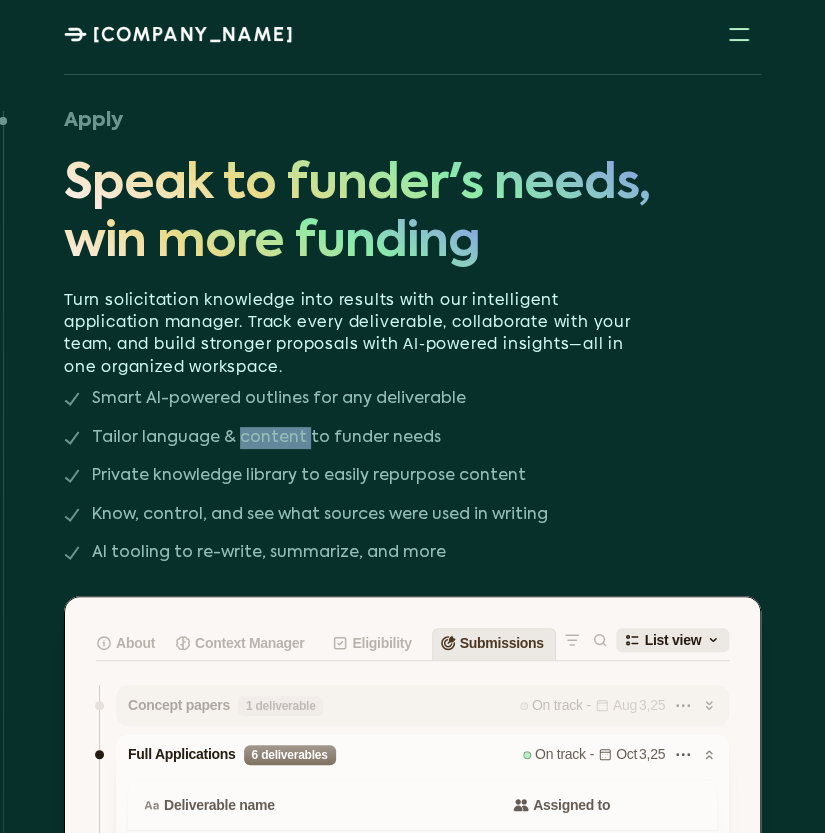 click on "Smart AI-powered outlines for any deliverable Tailor language & content to funder needs Private knowledge library to easily repurpose content Know, control, and see what sources were used in writing AI tooling to re-write, summarize, and more" at bounding box center [412, 476] 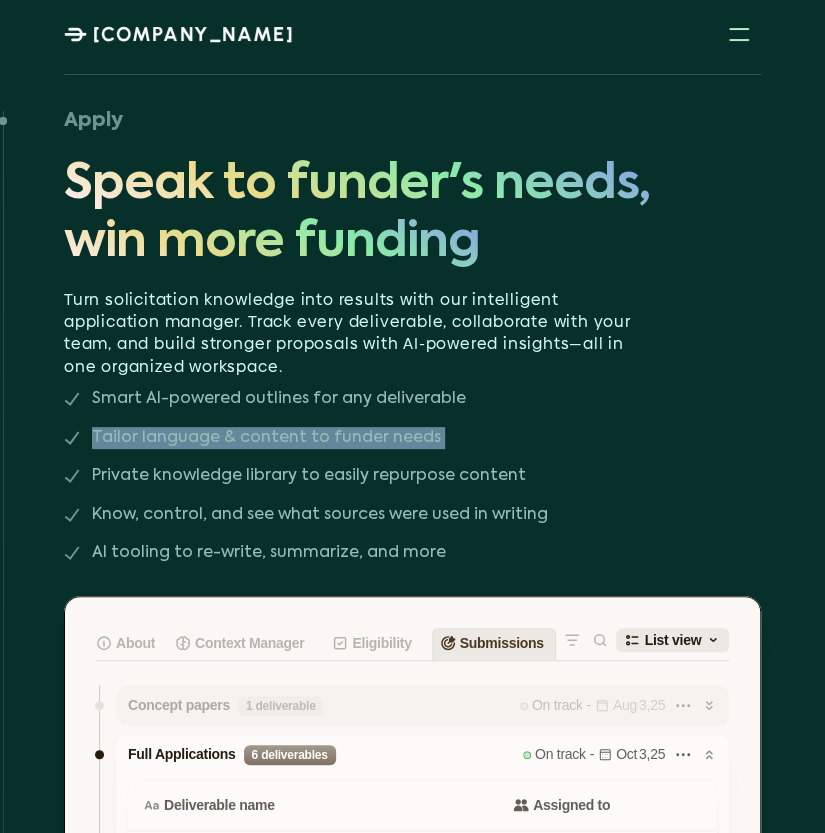 click on "Smart AI-powered outlines for any deliverable Tailor language & content to funder needs Private knowledge library to easily repurpose content Know, control, and see what sources were used in writing AI tooling to re-write, summarize, and more" at bounding box center (412, 476) 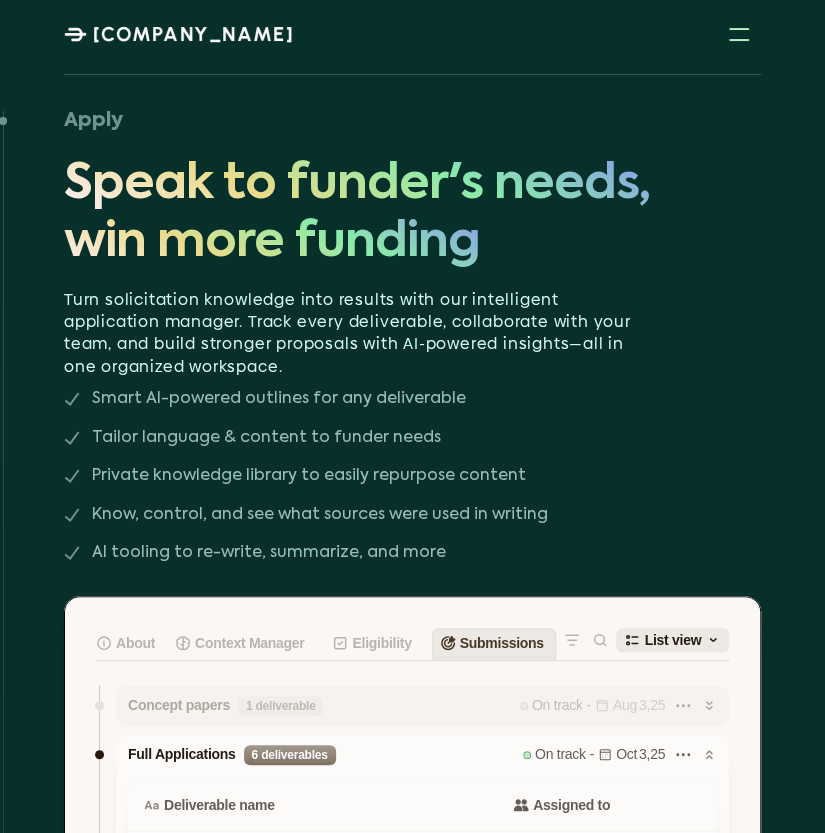 click on "Smart AI-powered outlines for any deliverable" at bounding box center (426, 399) 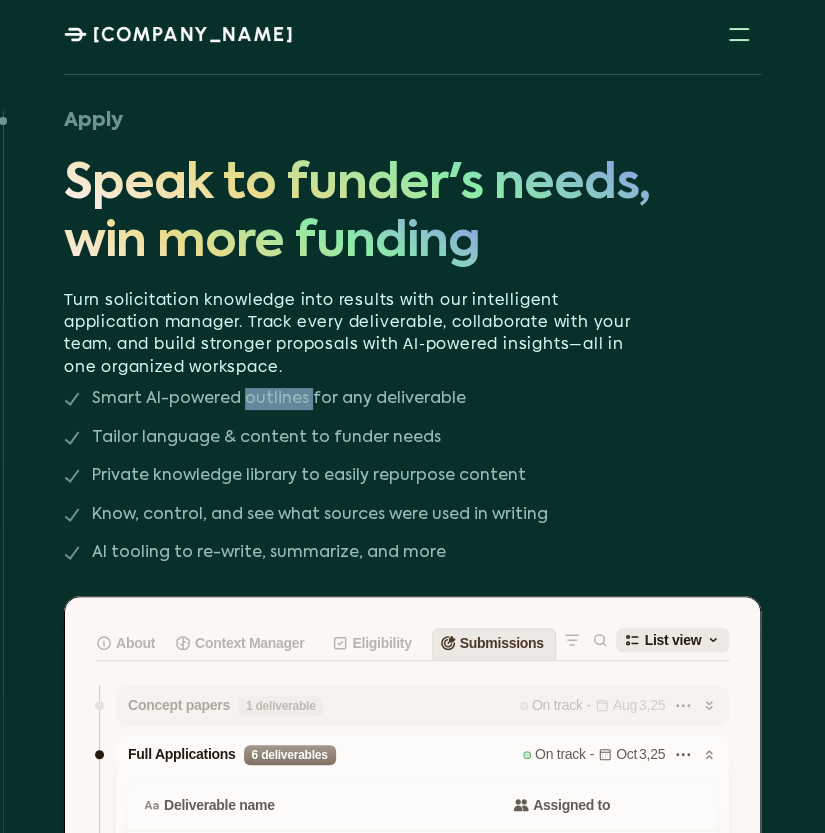 click on "Smart AI-powered outlines for any deliverable" at bounding box center (426, 399) 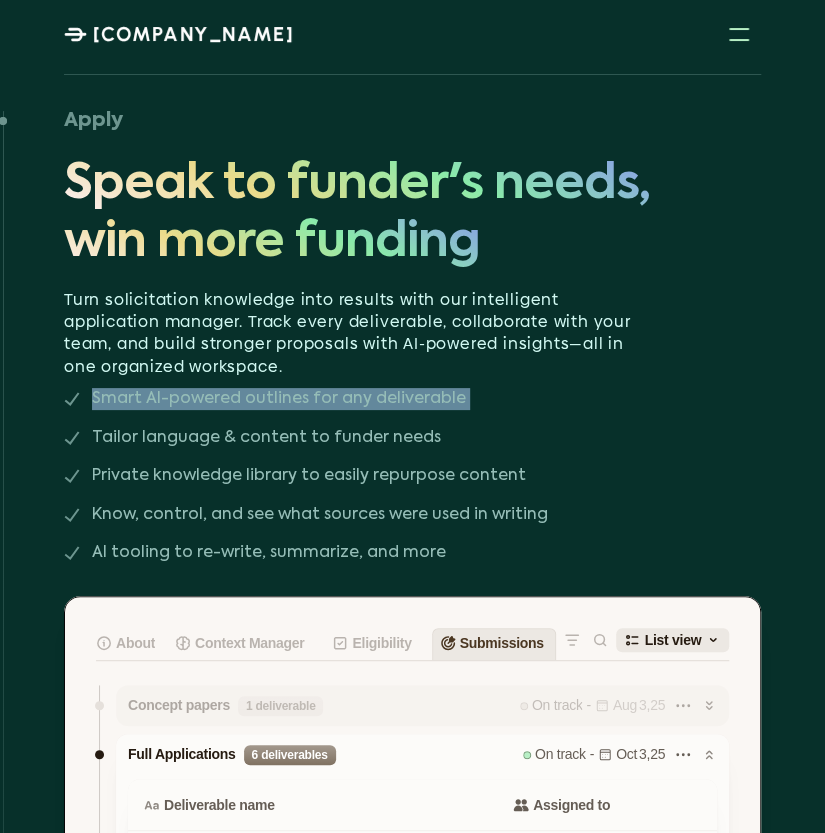 click on "Smart AI-powered outlines for any deliverable" at bounding box center (426, 399) 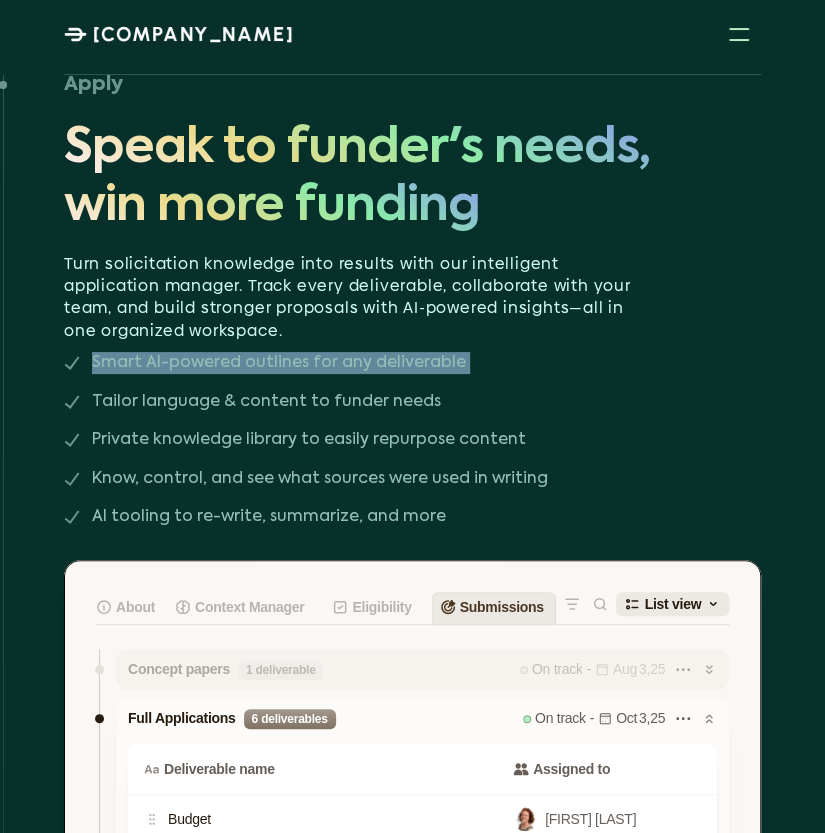 scroll, scrollTop: 4859, scrollLeft: 0, axis: vertical 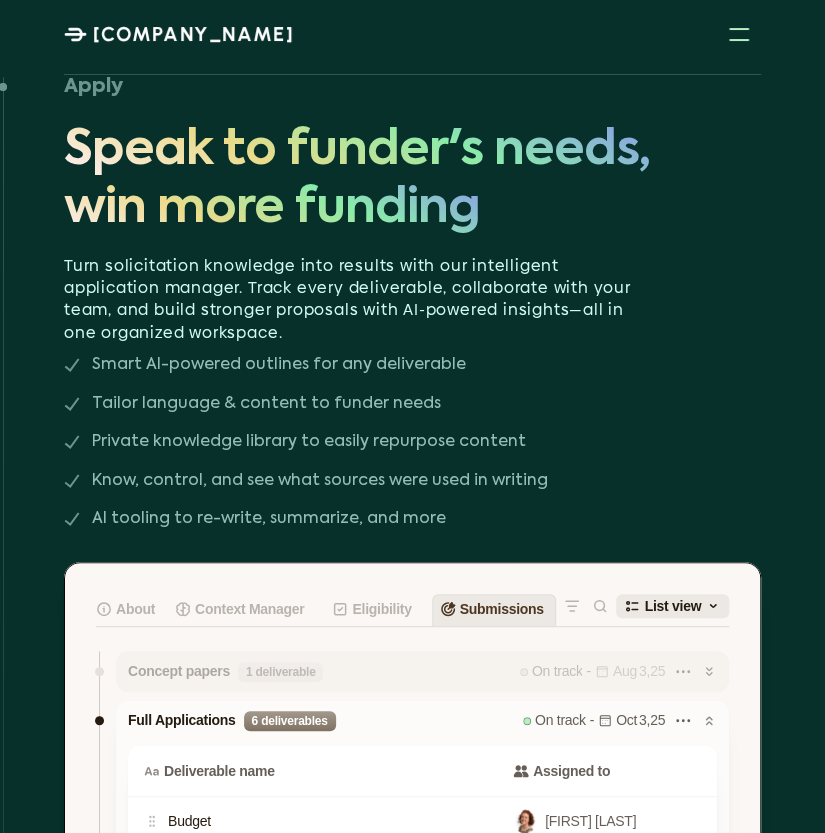 click on "Tailor language & content to funder needs" at bounding box center [426, 404] 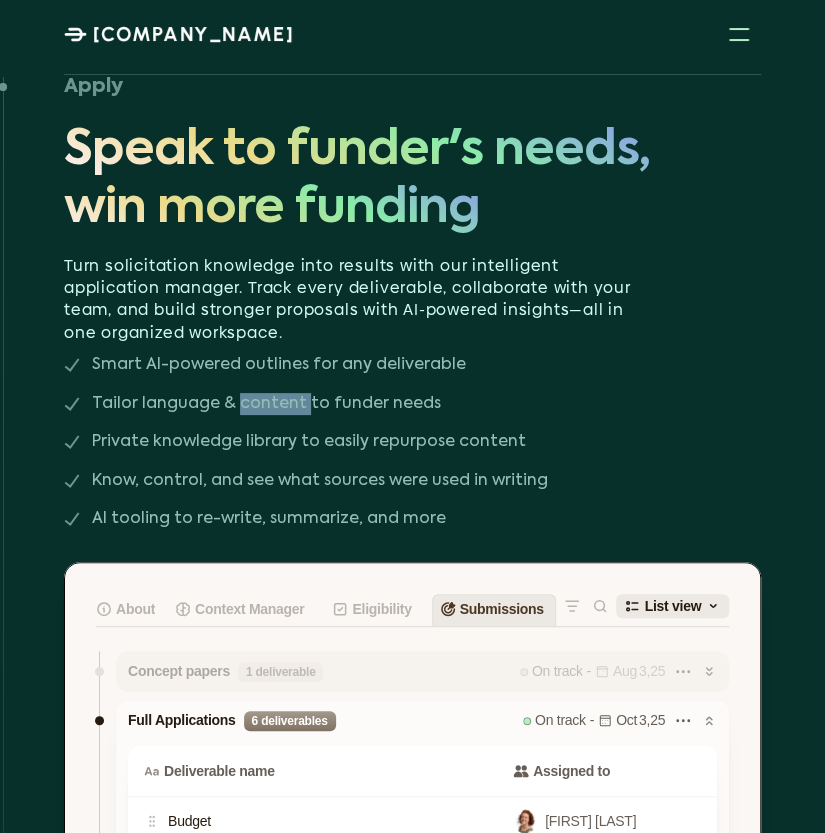 click on "Tailor language & content to funder needs" at bounding box center [426, 404] 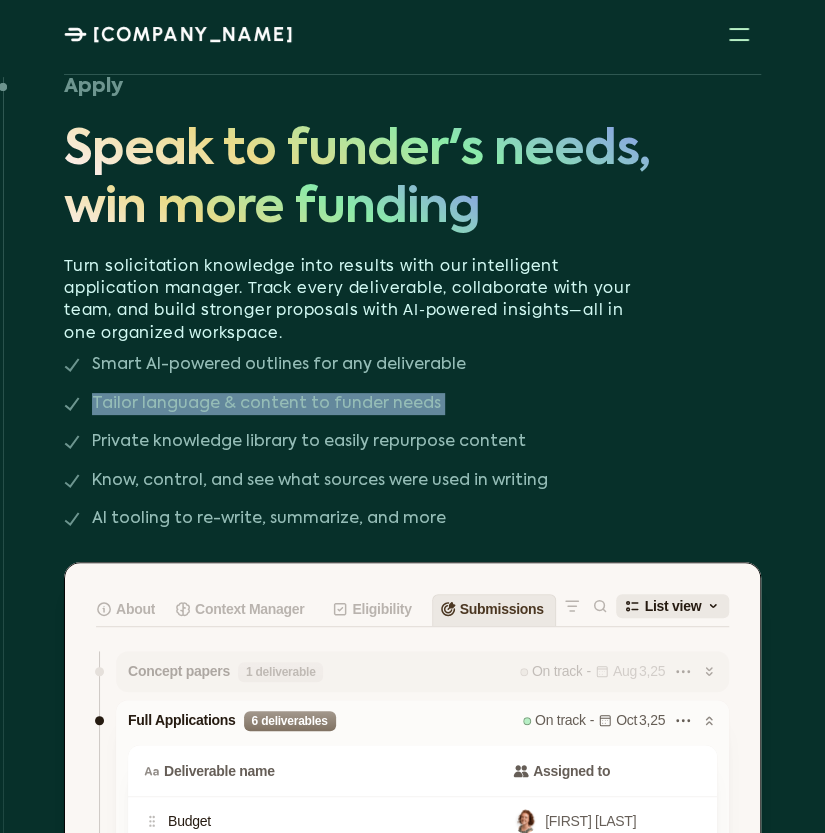 click on "Tailor language & content to funder needs" at bounding box center [426, 404] 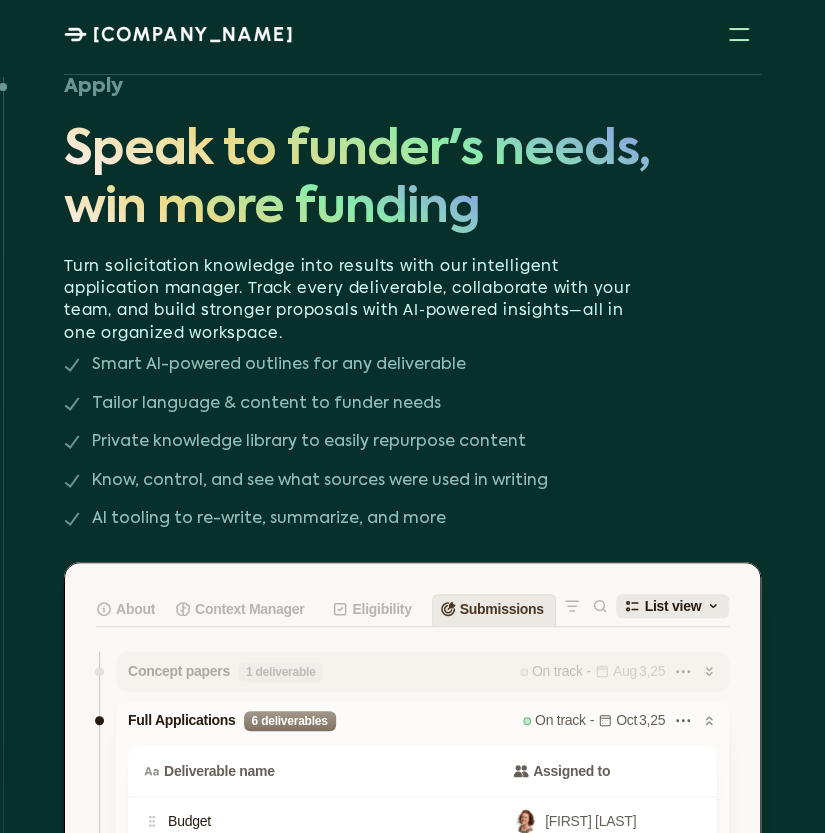 click on "Private knowledge library to easily repurpose content" at bounding box center (426, 442) 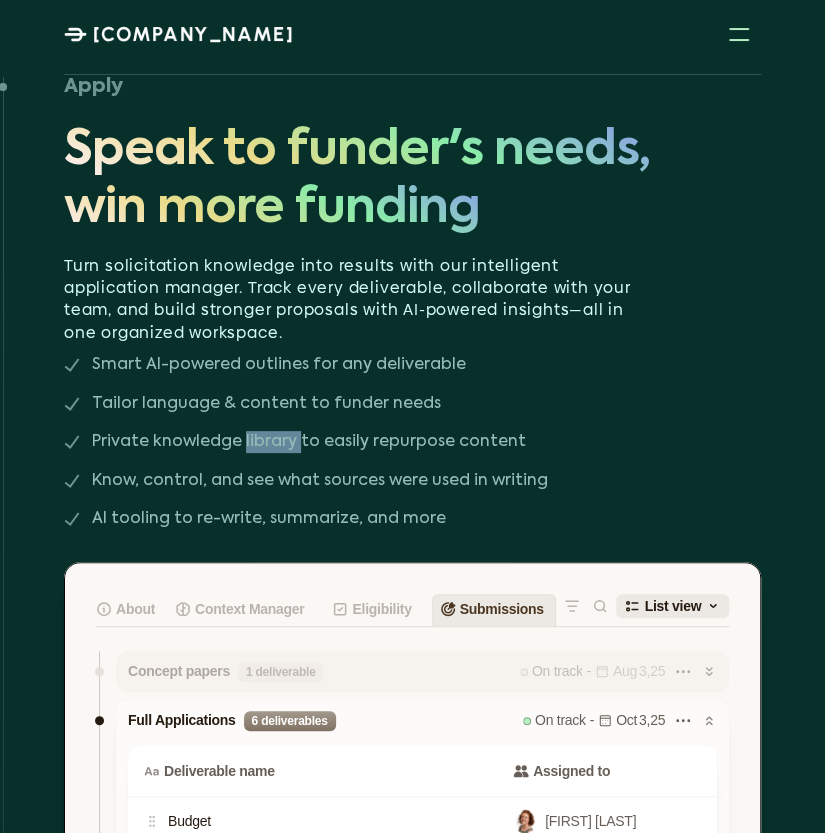 click on "Private knowledge library to easily repurpose content" at bounding box center (426, 442) 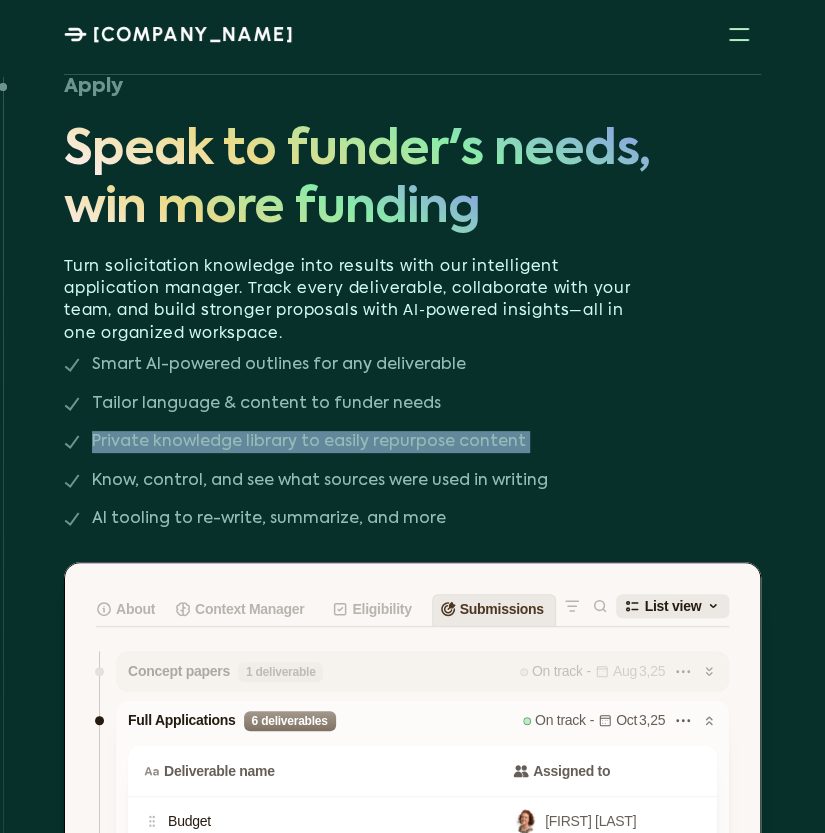 click on "Private knowledge library to easily repurpose content" at bounding box center (426, 442) 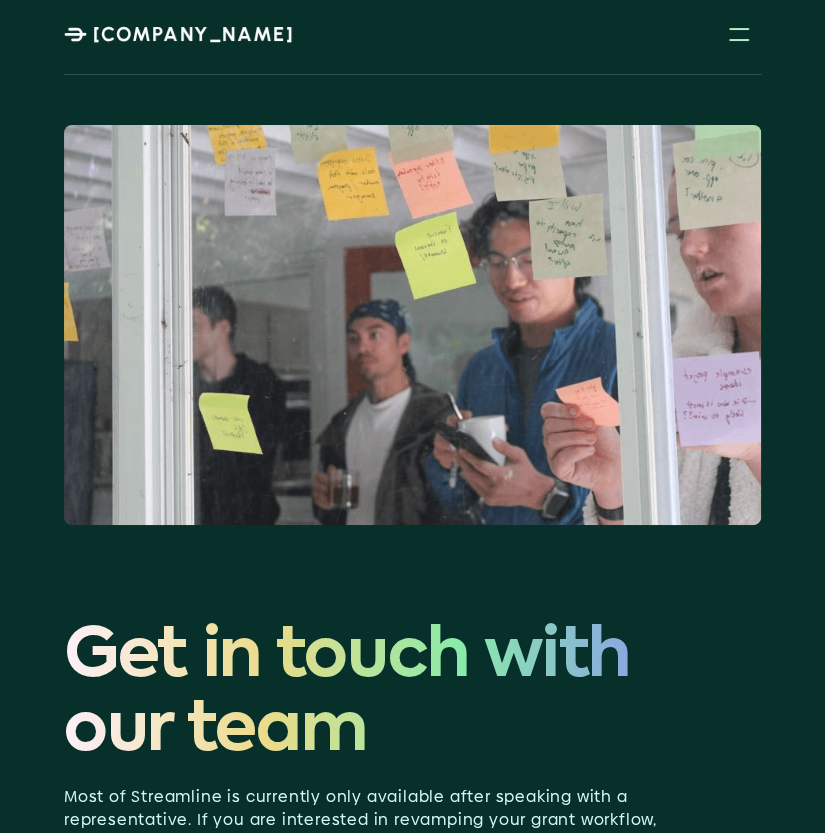 scroll, scrollTop: 10081, scrollLeft: 0, axis: vertical 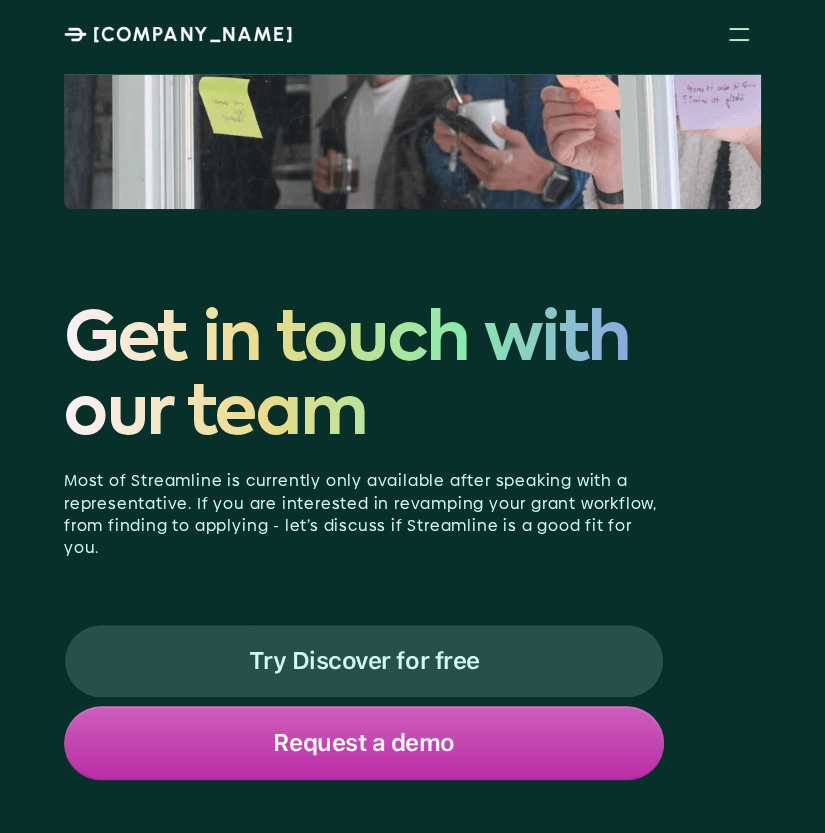 click on "Get in touch with our team" at bounding box center (364, 380) 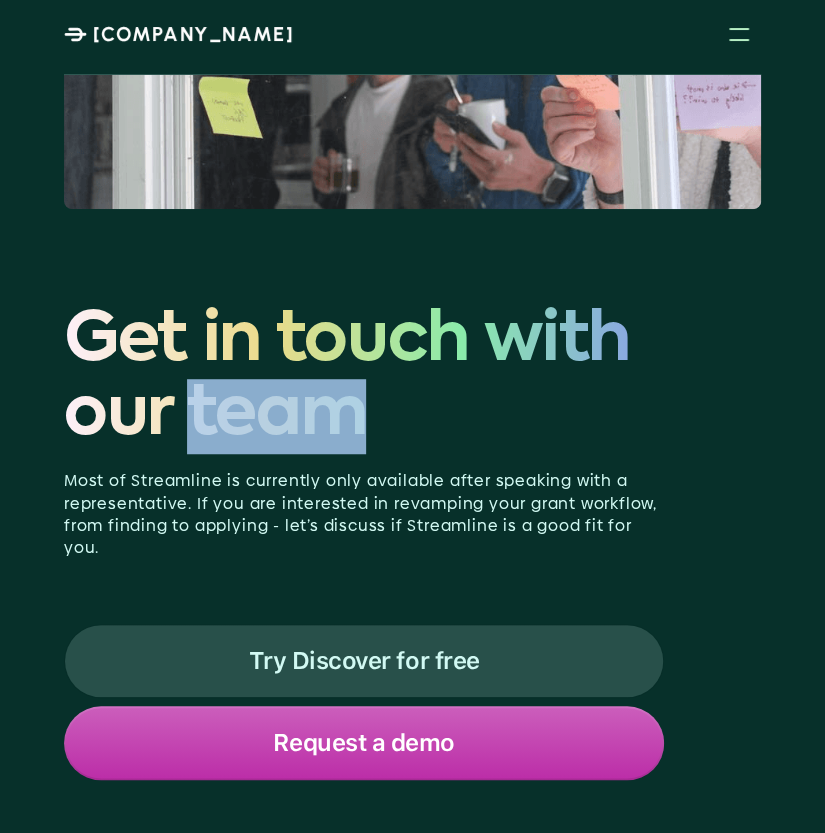 click on "Get in touch with our team" at bounding box center [364, 380] 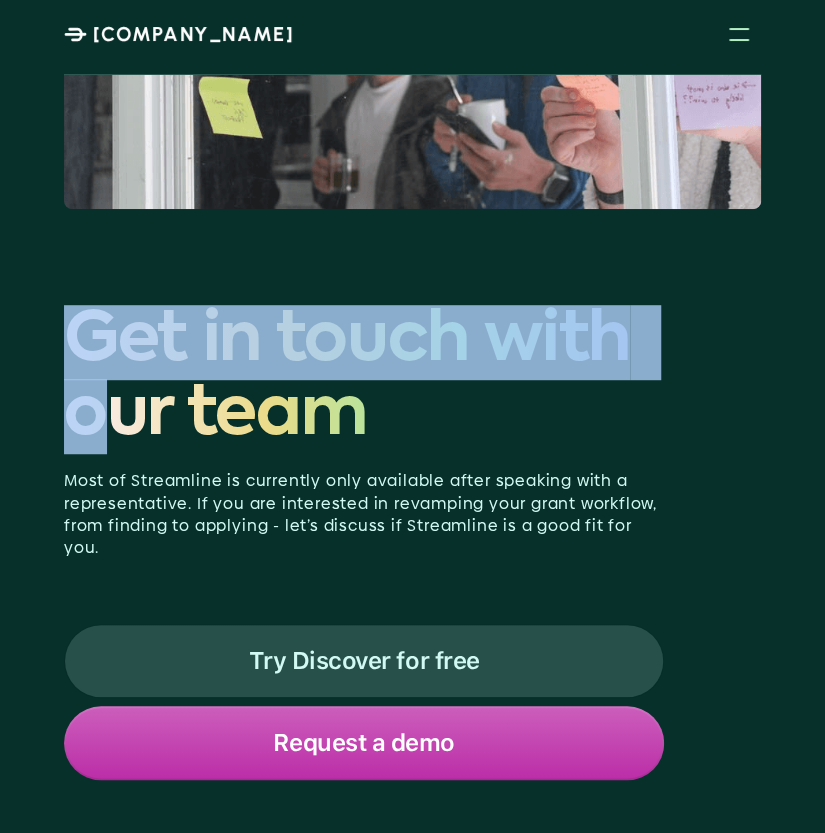 click on "Get in touch with our team" at bounding box center (364, 380) 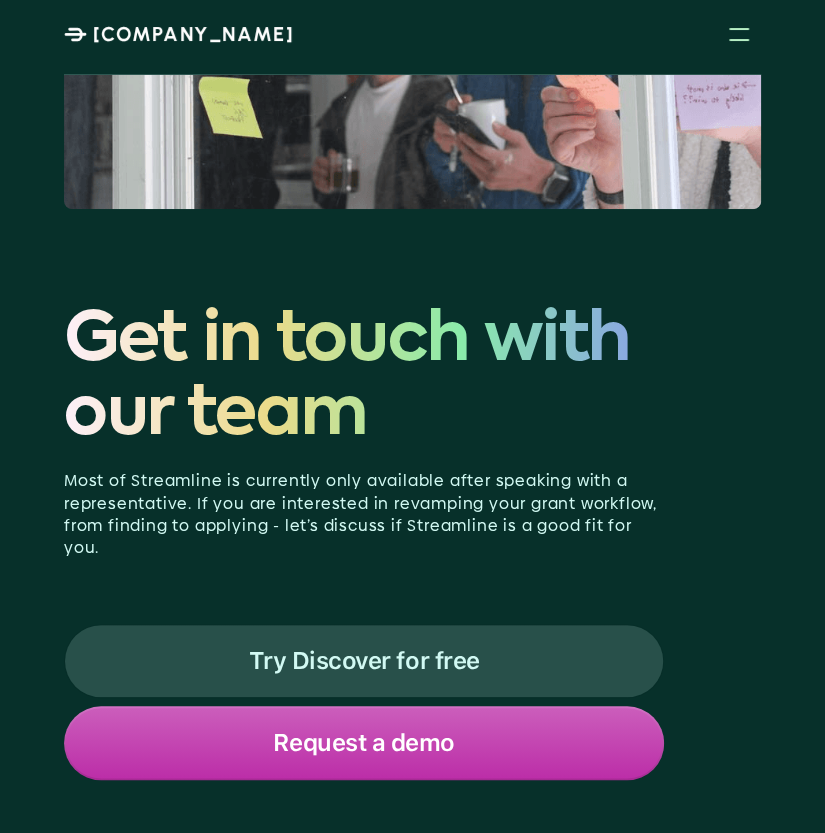 click on "Get in touch with our team" at bounding box center (364, 380) 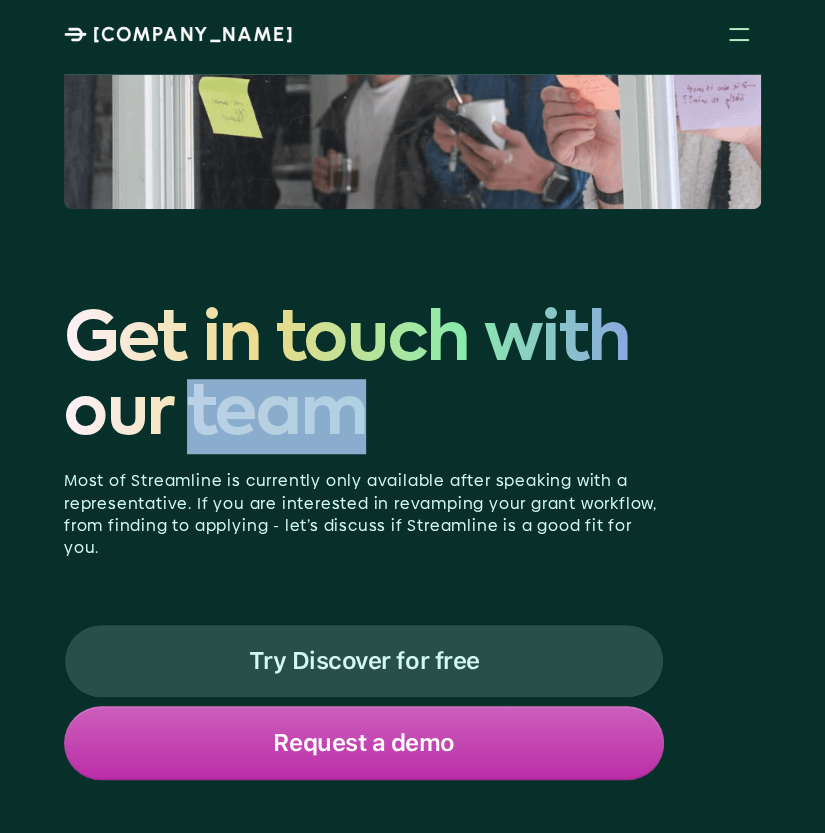 click on "Get in touch with our team" at bounding box center [364, 380] 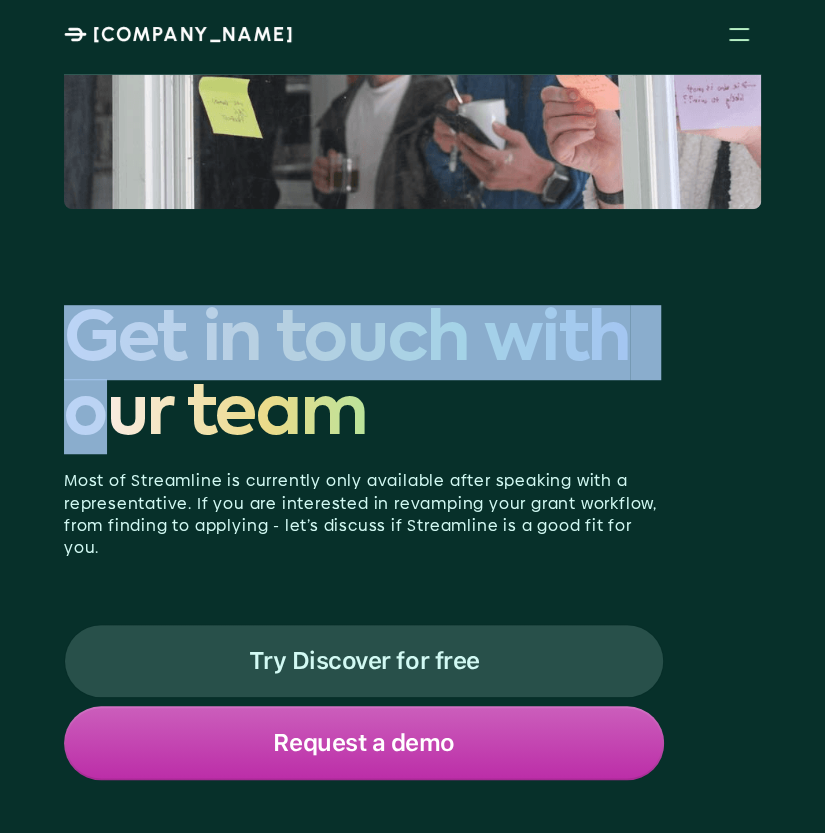 click on "Get in touch with our team" at bounding box center (364, 380) 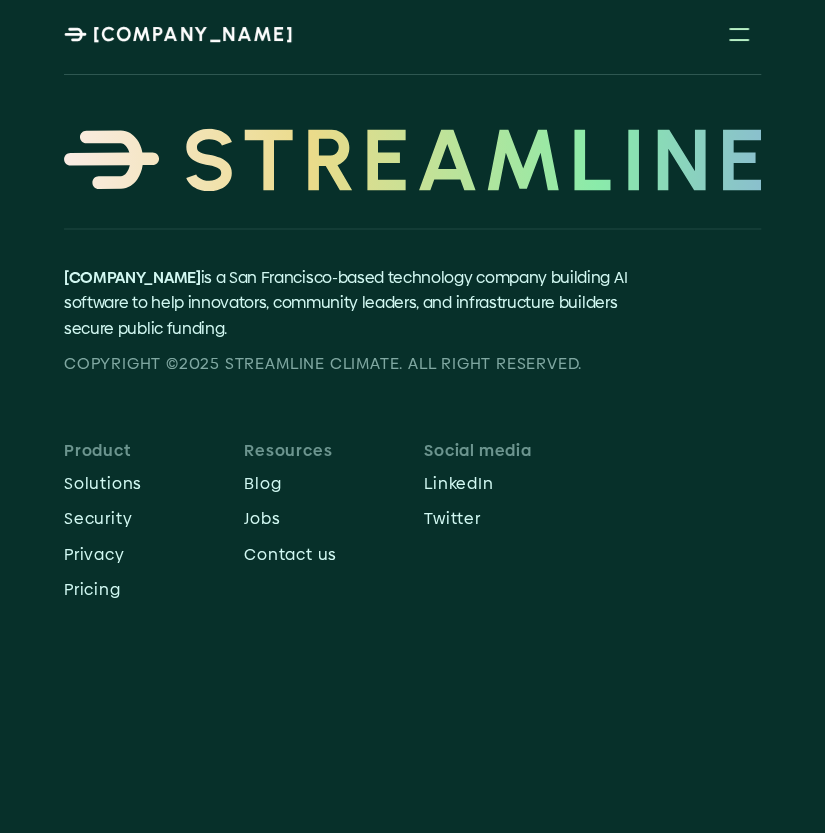 scroll, scrollTop: 10851, scrollLeft: 0, axis: vertical 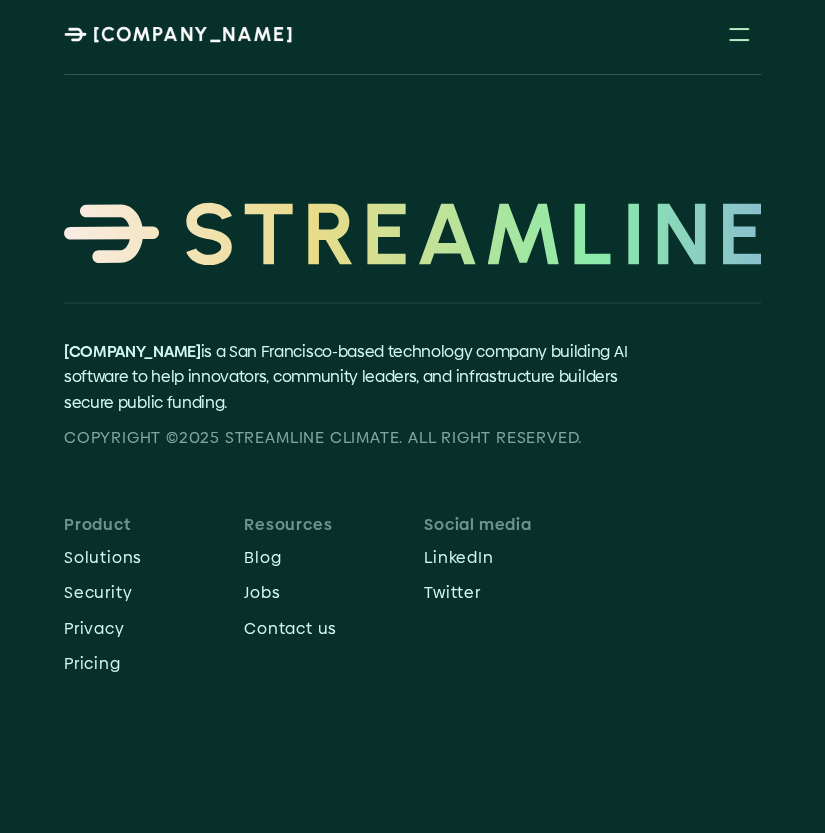 click on "[COMPANY_NAME] is a [CITY]-based technology company building AI software to help innovators, community leaders, and infrastructure builders secure public funding." at bounding box center [346, 376] 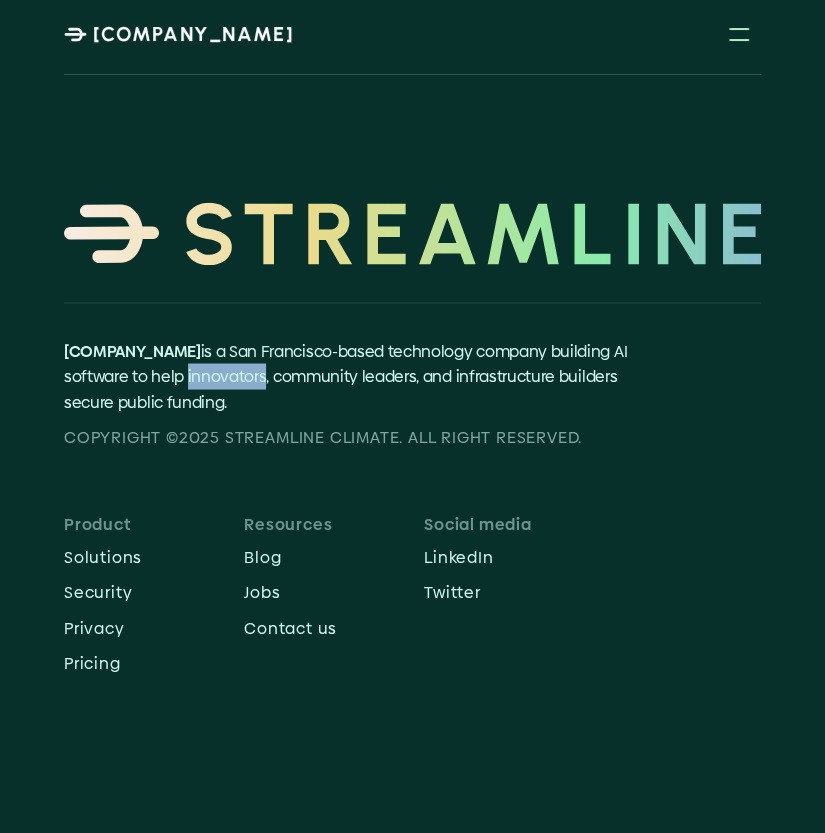 click on "[COMPANY_NAME] is a [CITY]-based technology company building AI software to help innovators, community leaders, and infrastructure builders secure public funding." at bounding box center [346, 376] 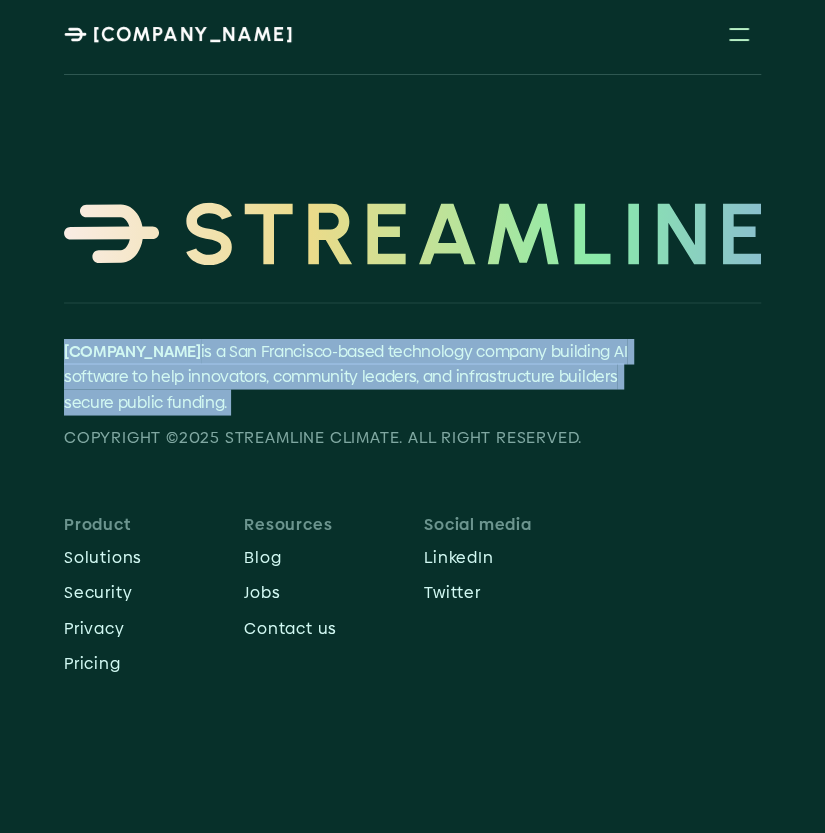 click on "[COMPANY_NAME] is a [CITY]-based technology company building AI software to help innovators, community leaders, and infrastructure builders secure public funding." at bounding box center (346, 376) 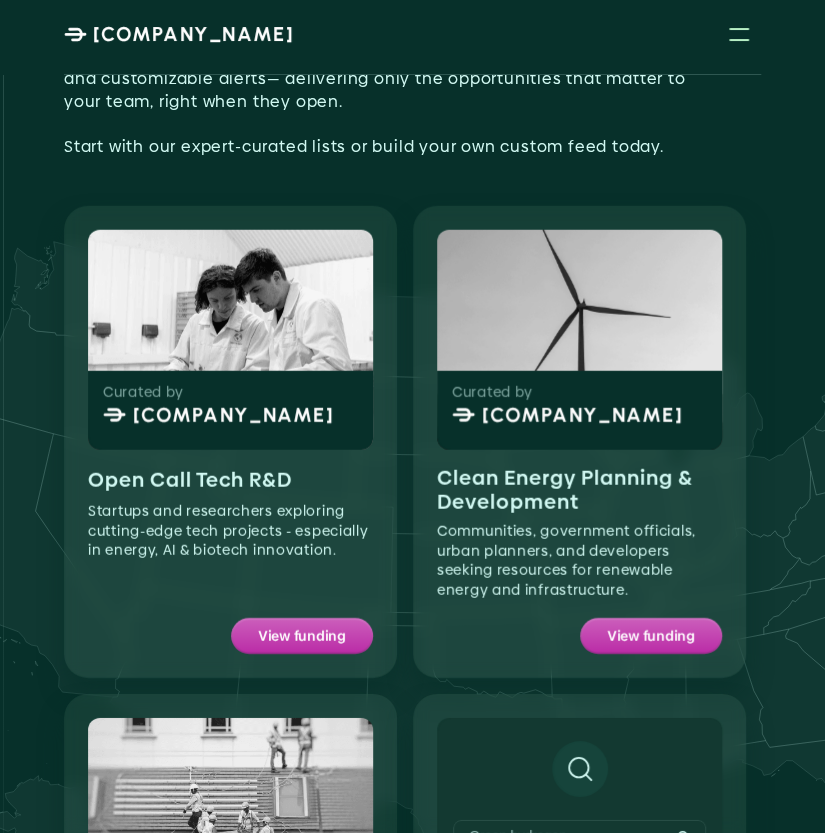 scroll, scrollTop: 1481, scrollLeft: 0, axis: vertical 